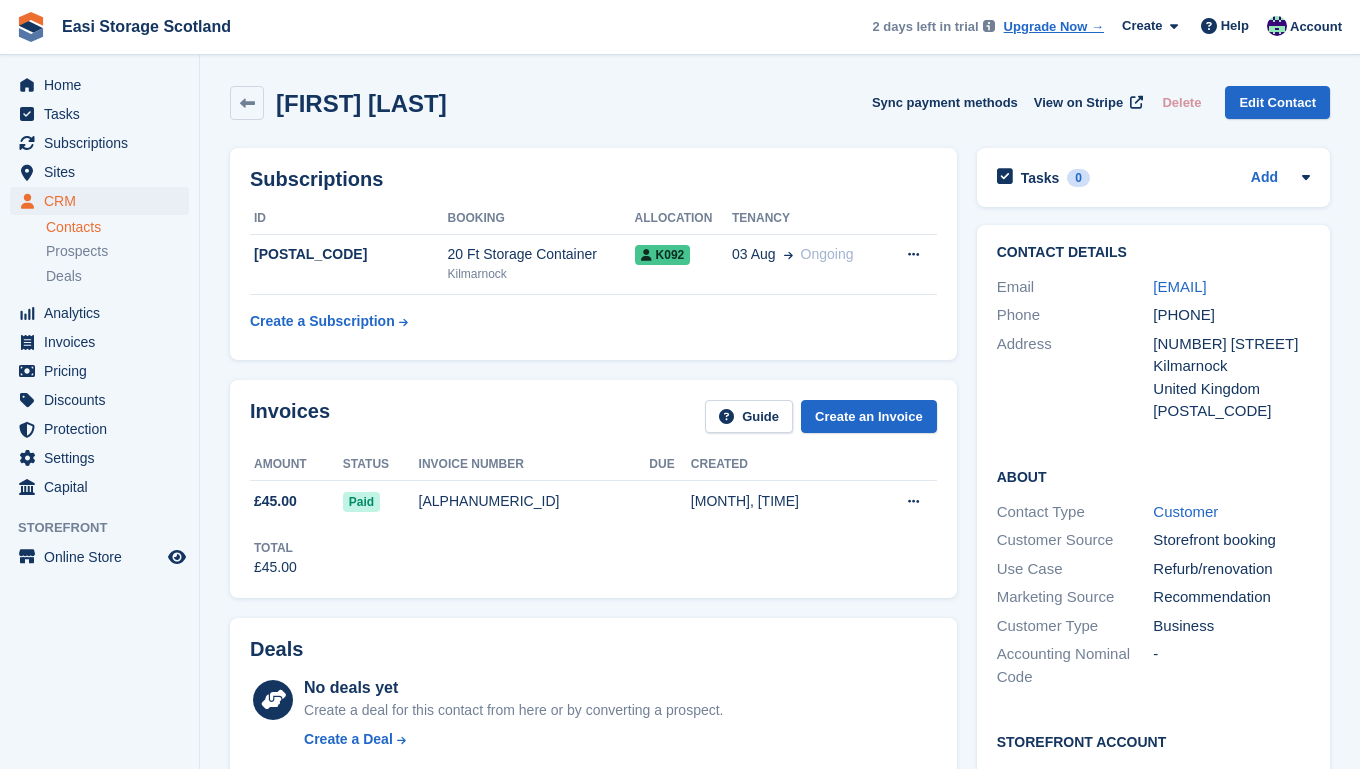 scroll, scrollTop: 0, scrollLeft: 0, axis: both 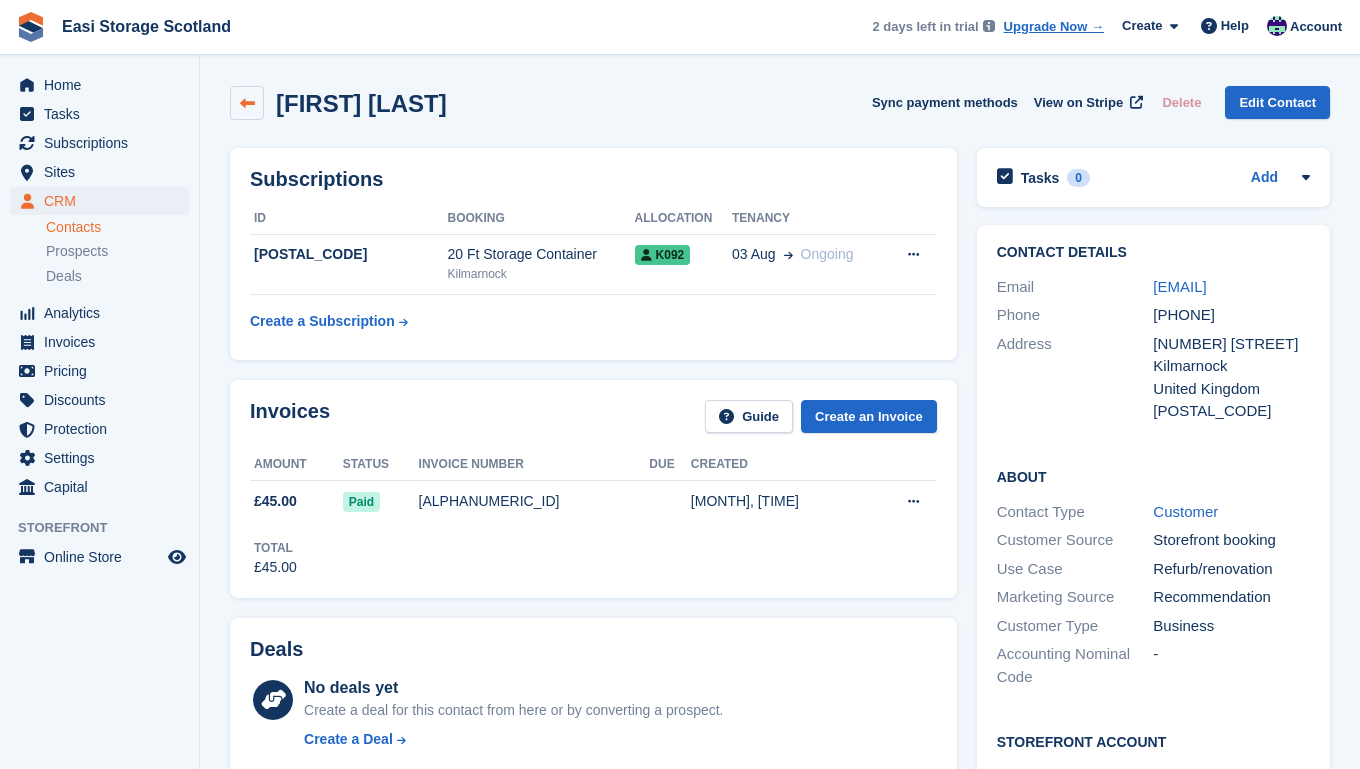 click at bounding box center [247, 103] 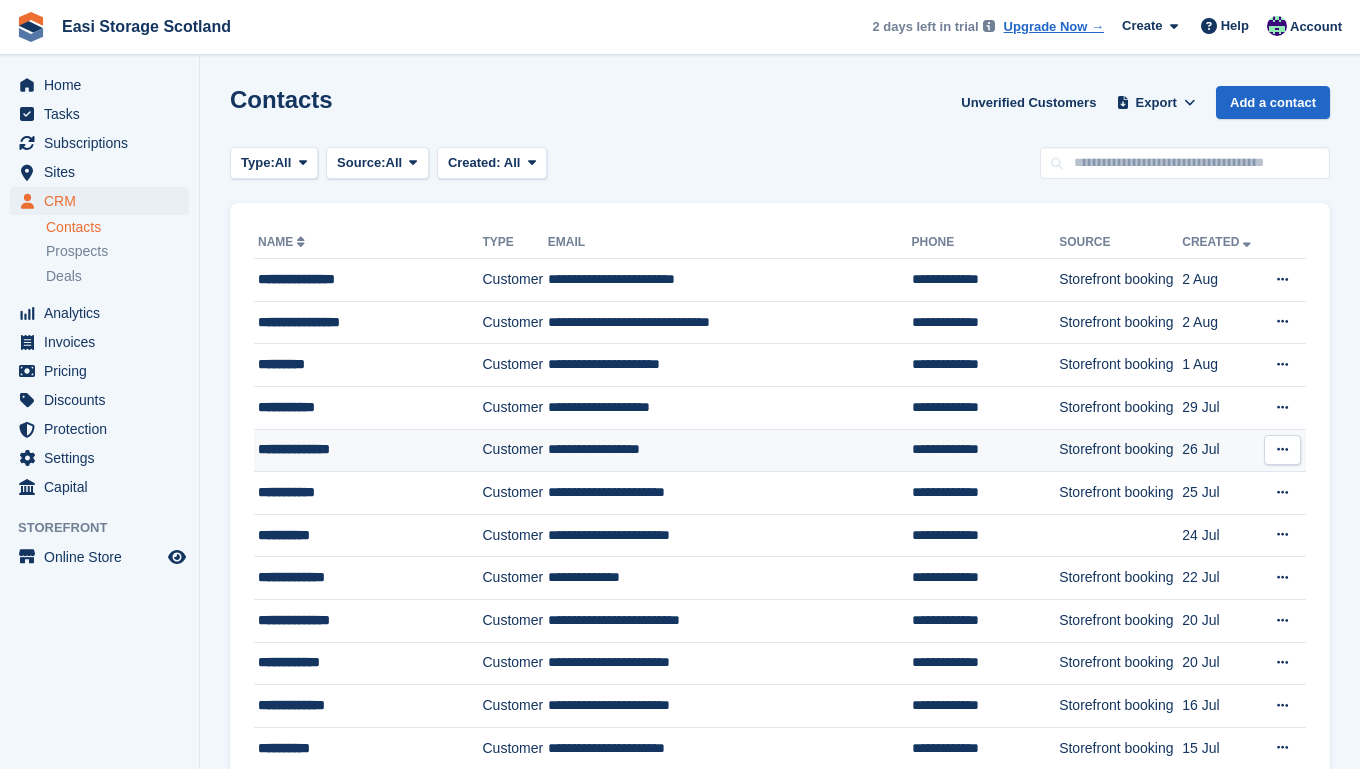 click on "**********" at bounding box center [362, 449] 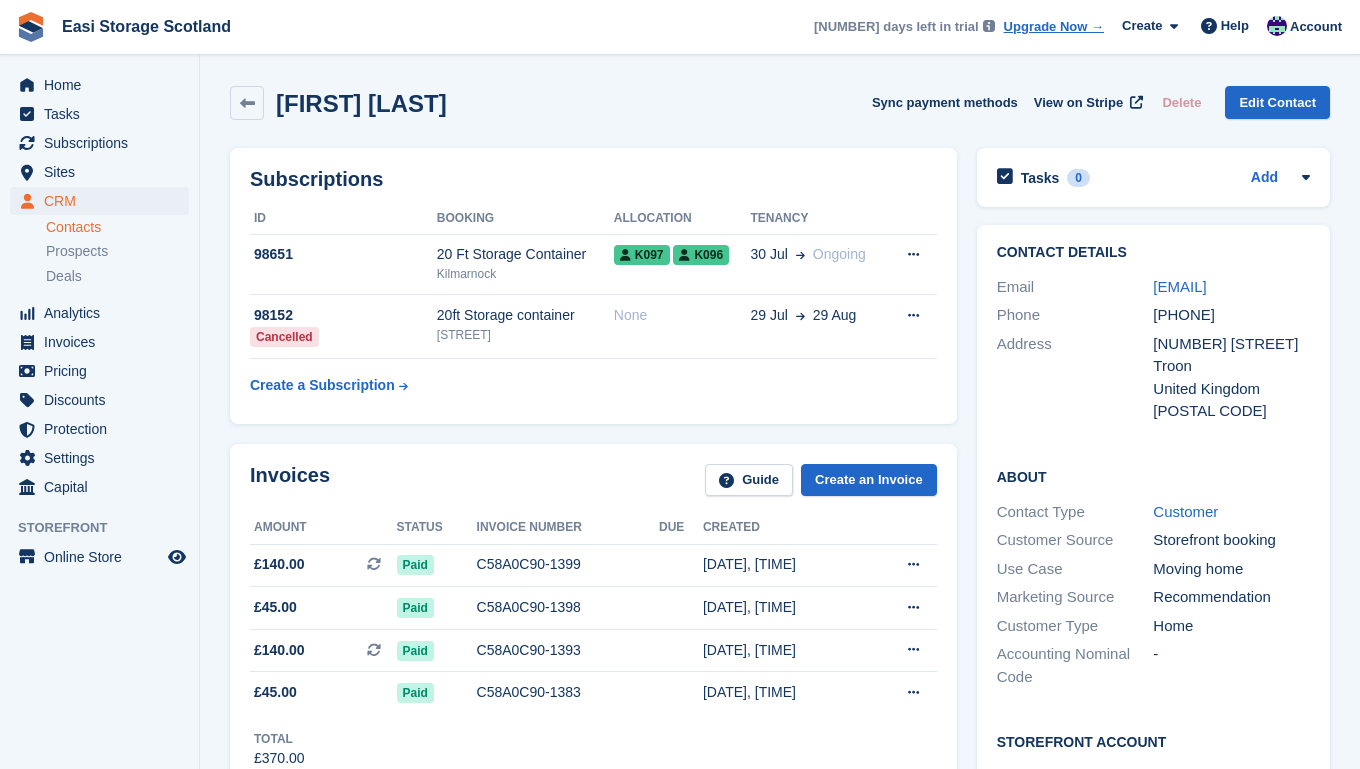 scroll, scrollTop: 0, scrollLeft: 0, axis: both 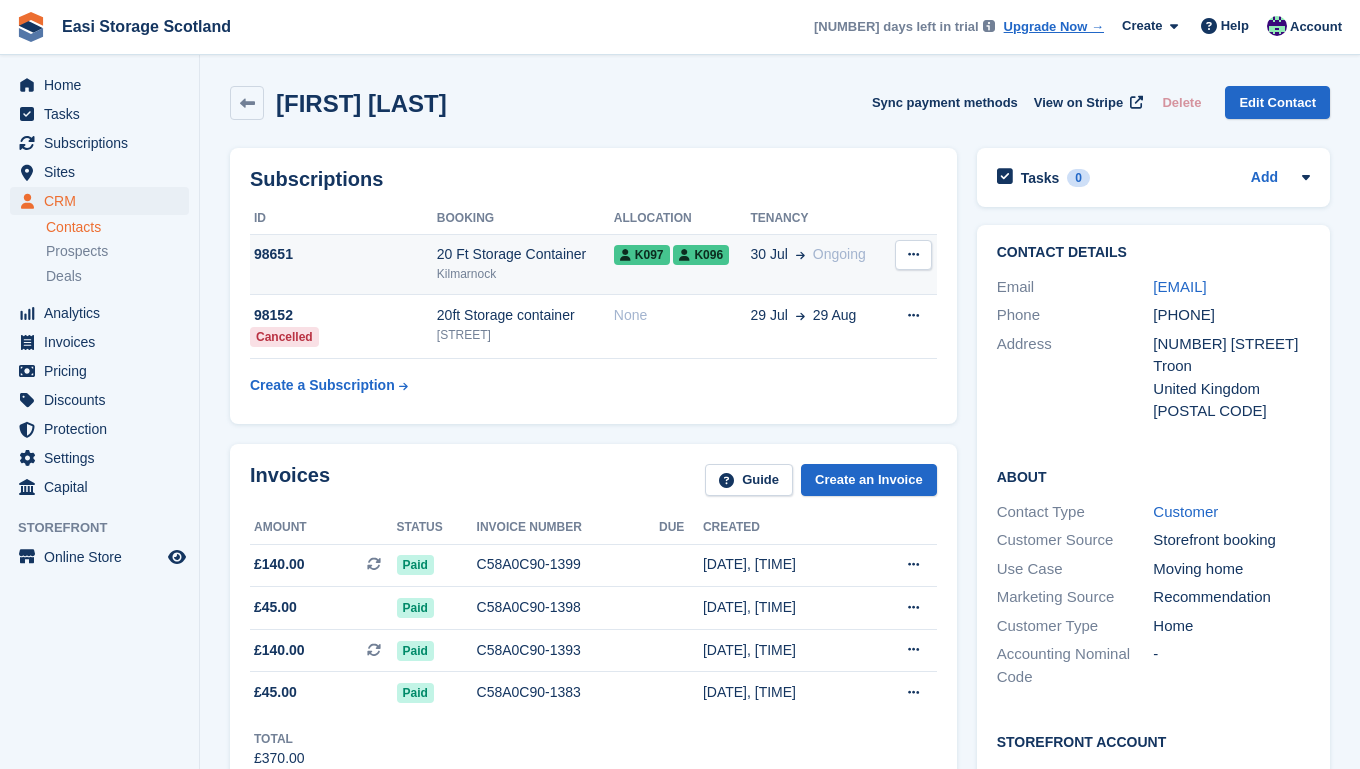 click on "Kilmarnock" at bounding box center [525, 274] 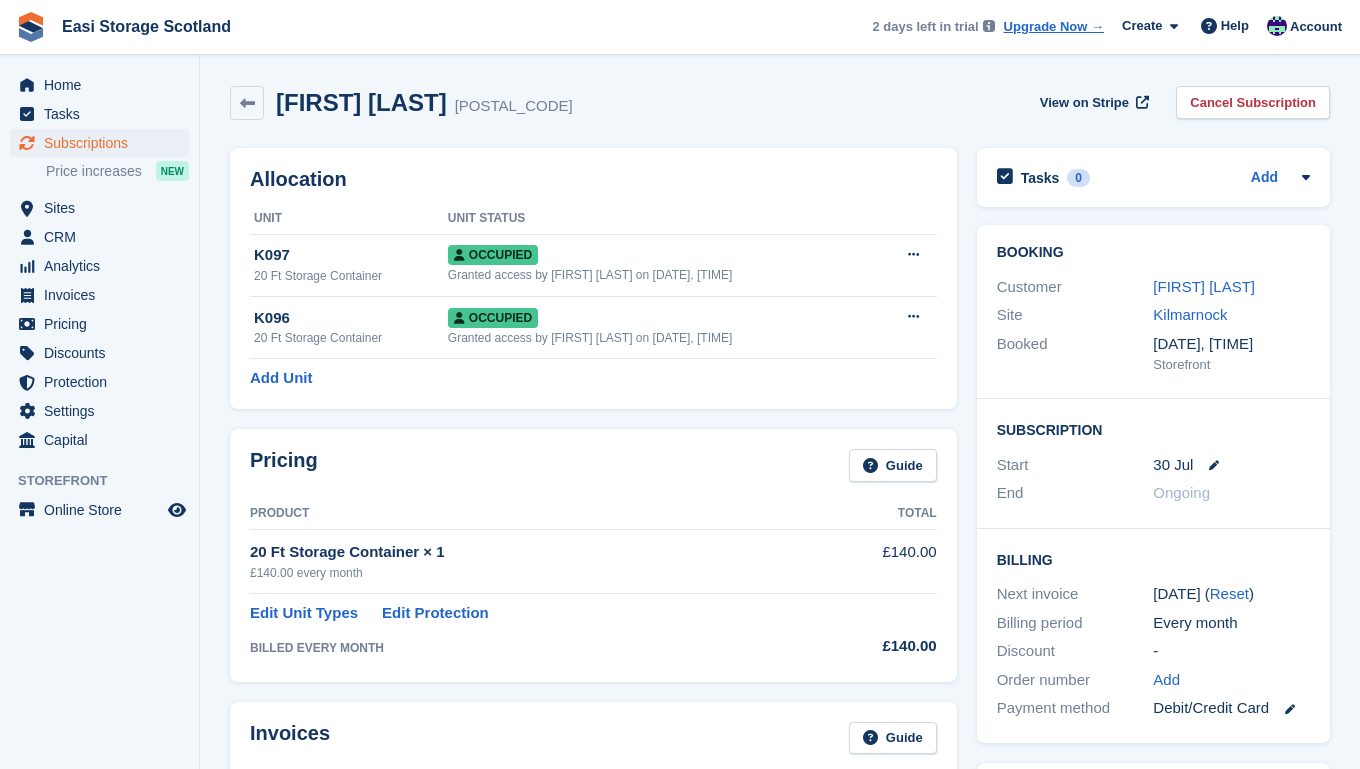 scroll, scrollTop: 0, scrollLeft: 0, axis: both 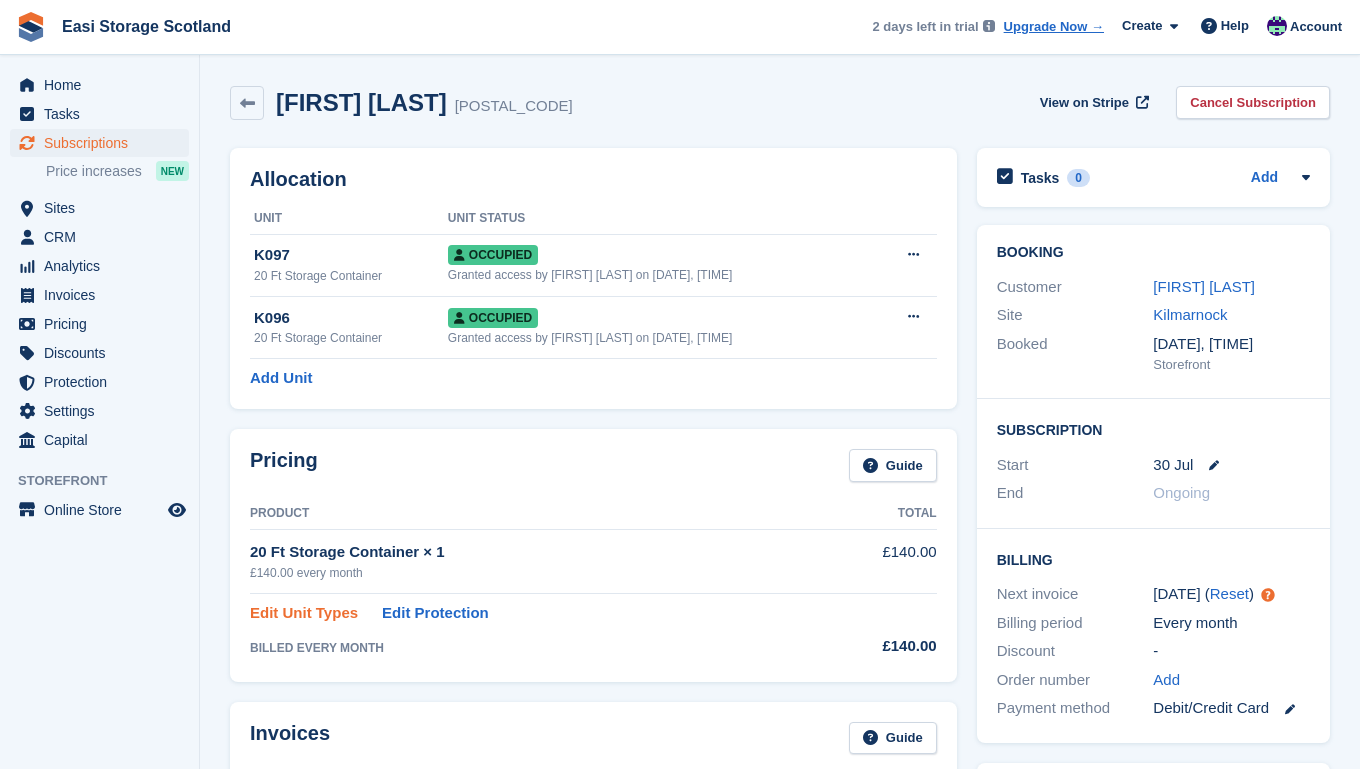 click on "Edit Unit Types" at bounding box center [304, 613] 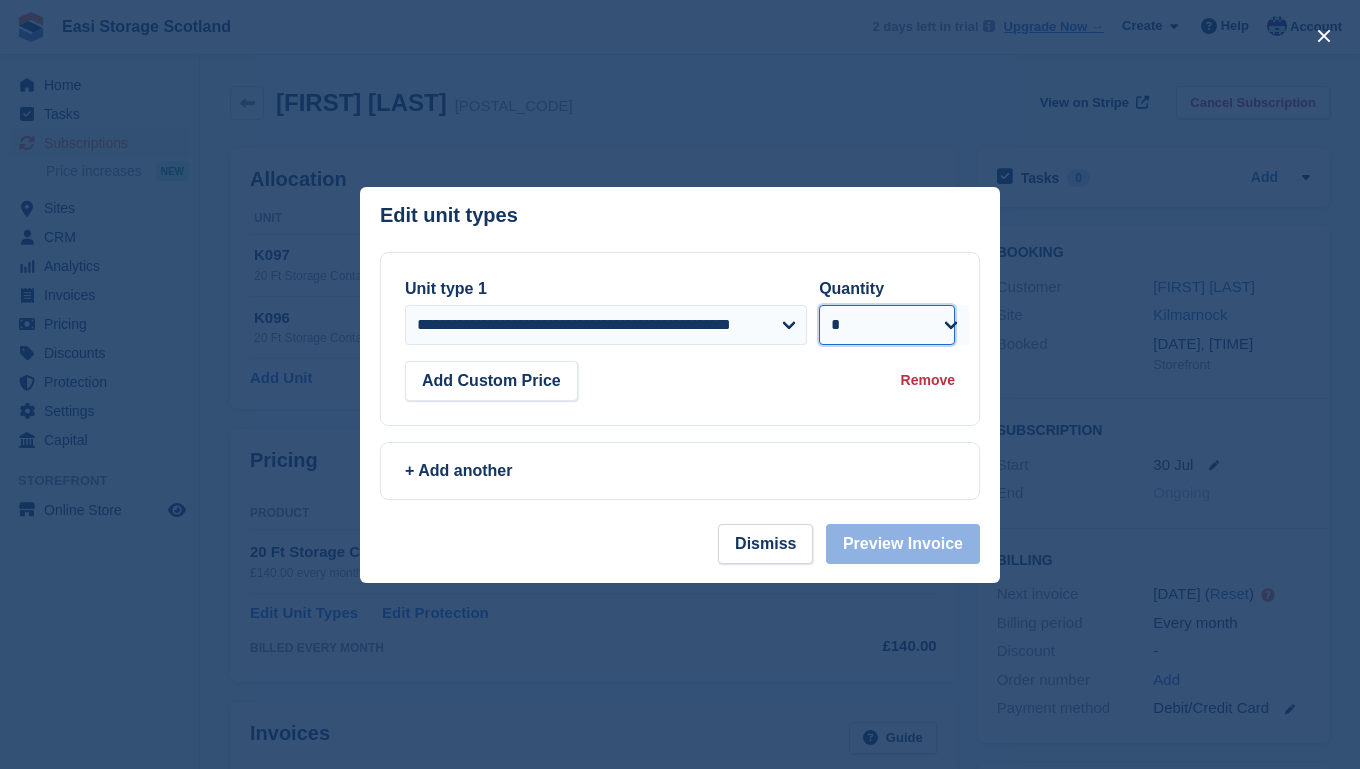 select on "*" 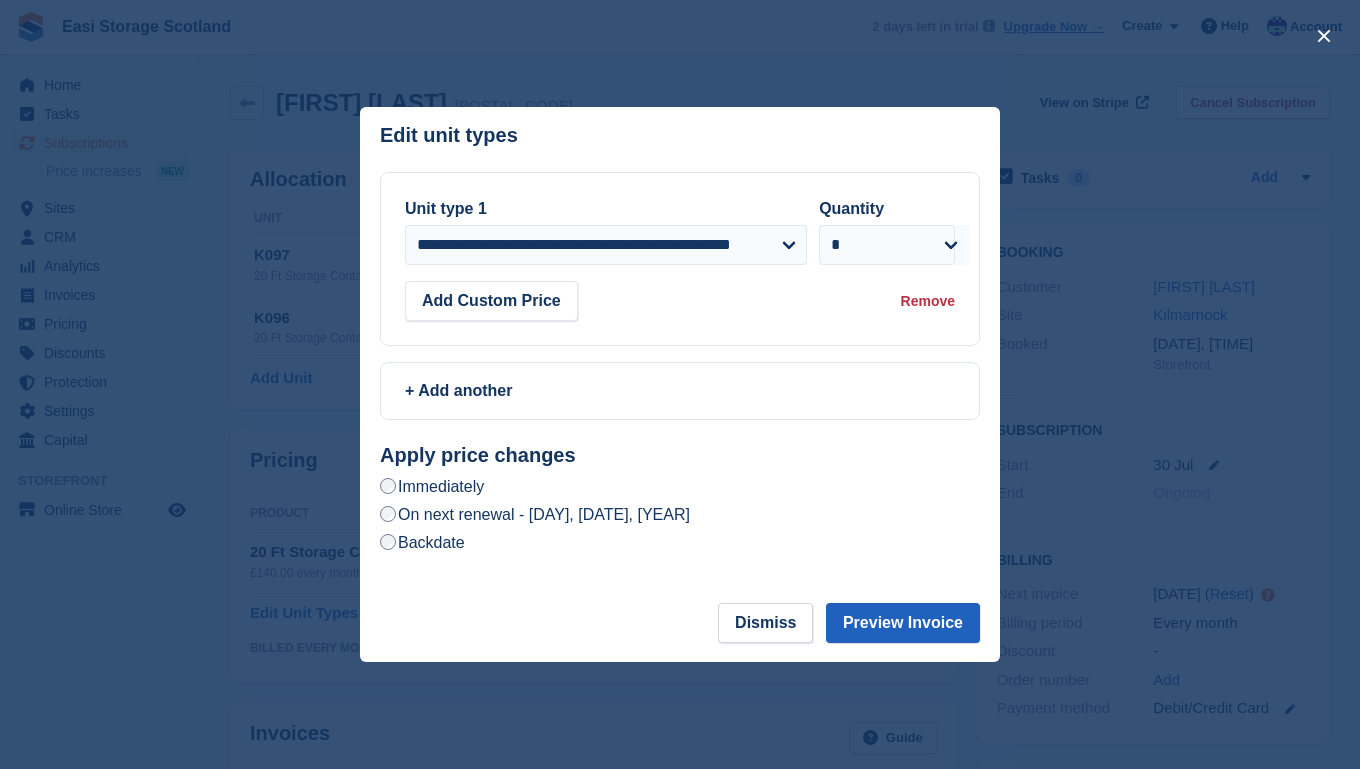 click on "Preview Invoice" at bounding box center (903, 623) 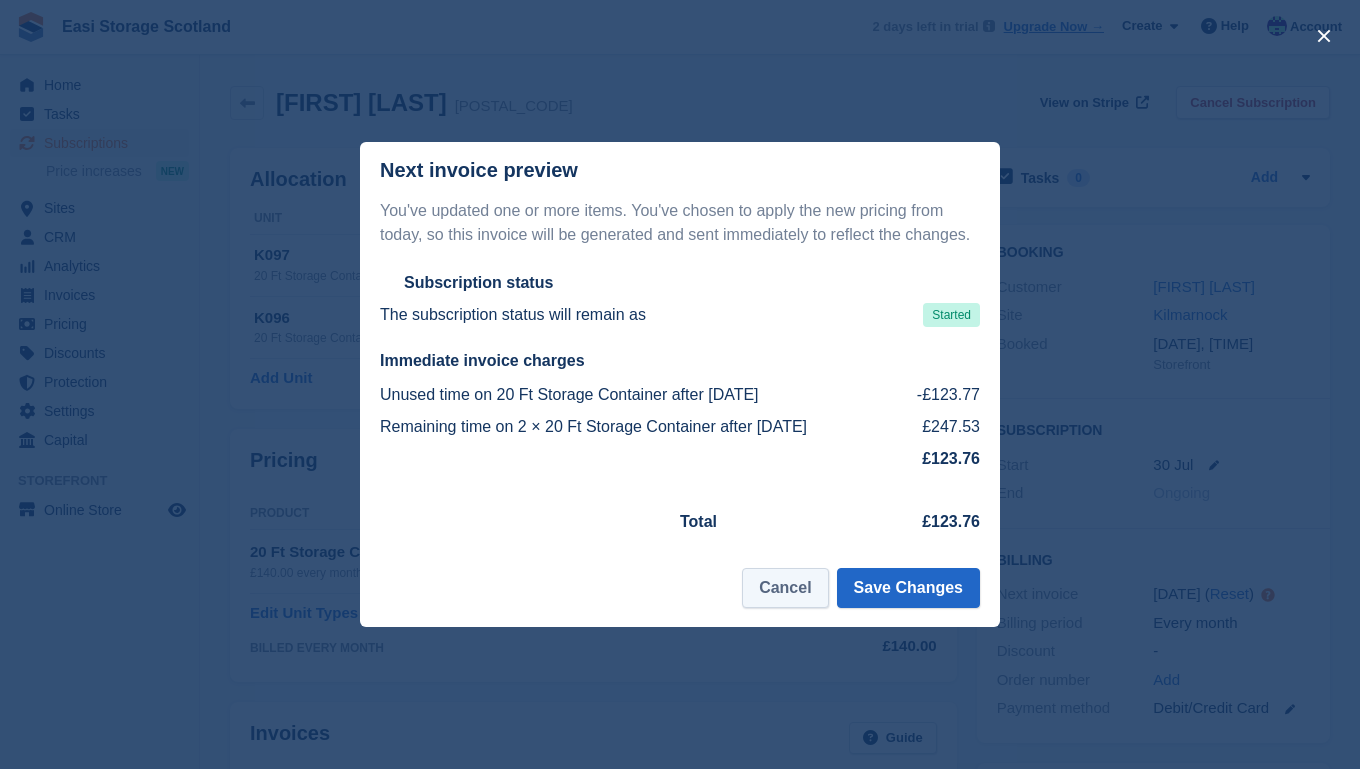 click on "Cancel" at bounding box center [785, 588] 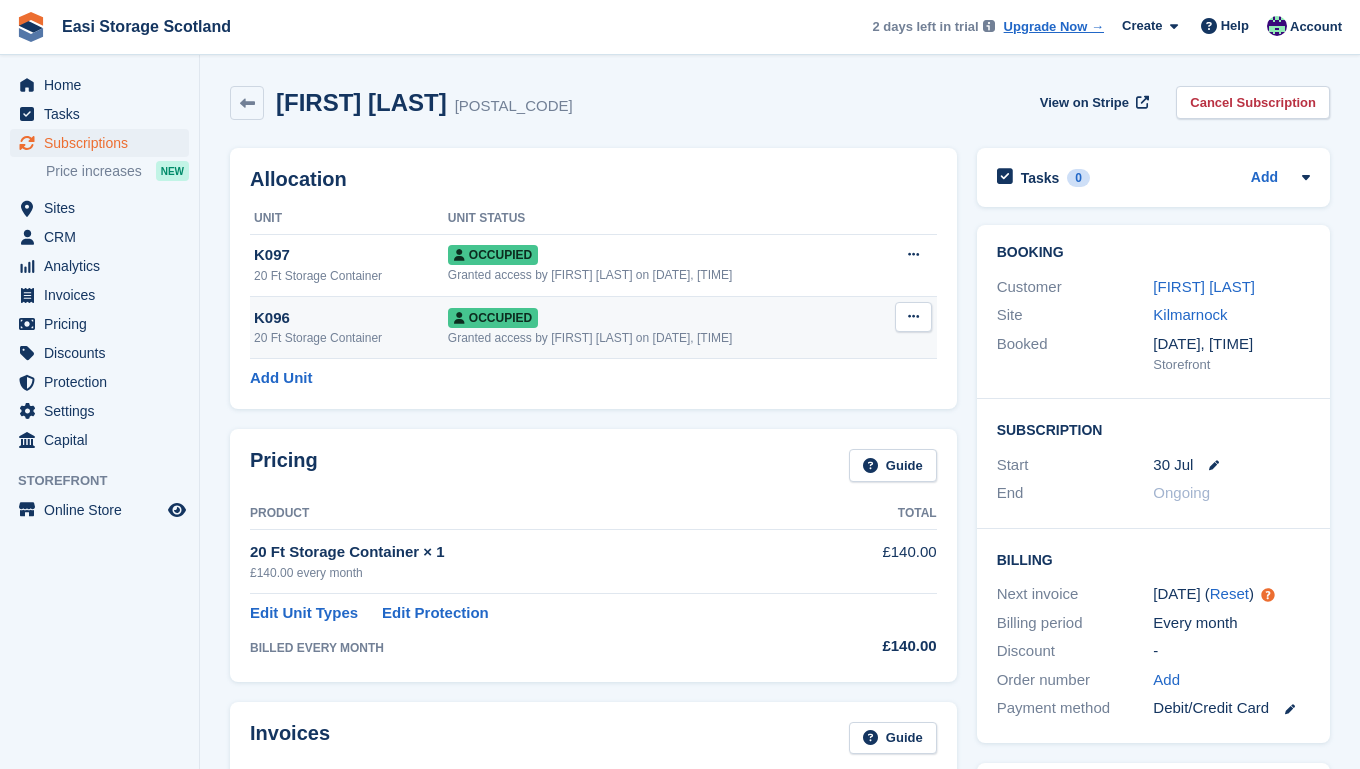 click on "20 Ft  Storage Container" at bounding box center [351, 338] 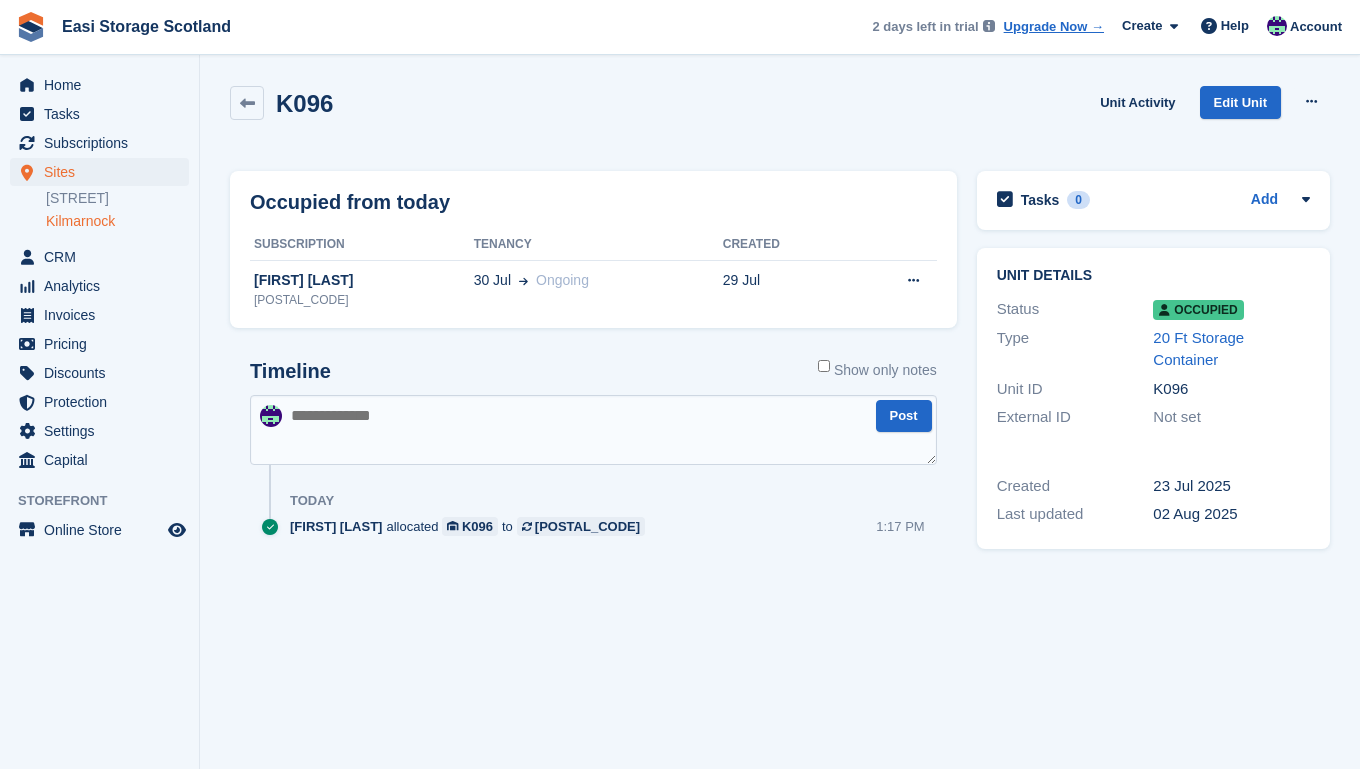 scroll, scrollTop: 0, scrollLeft: 0, axis: both 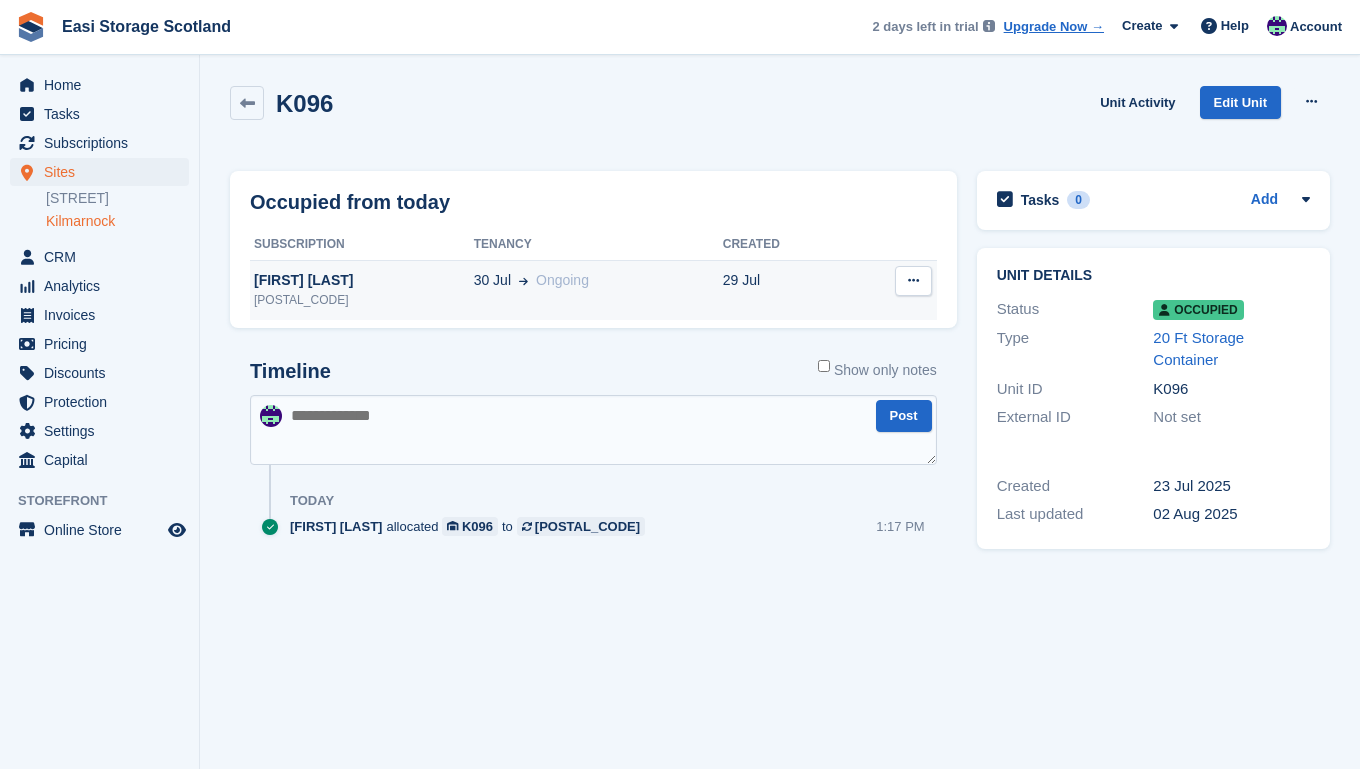 click on "98651" at bounding box center [362, 300] 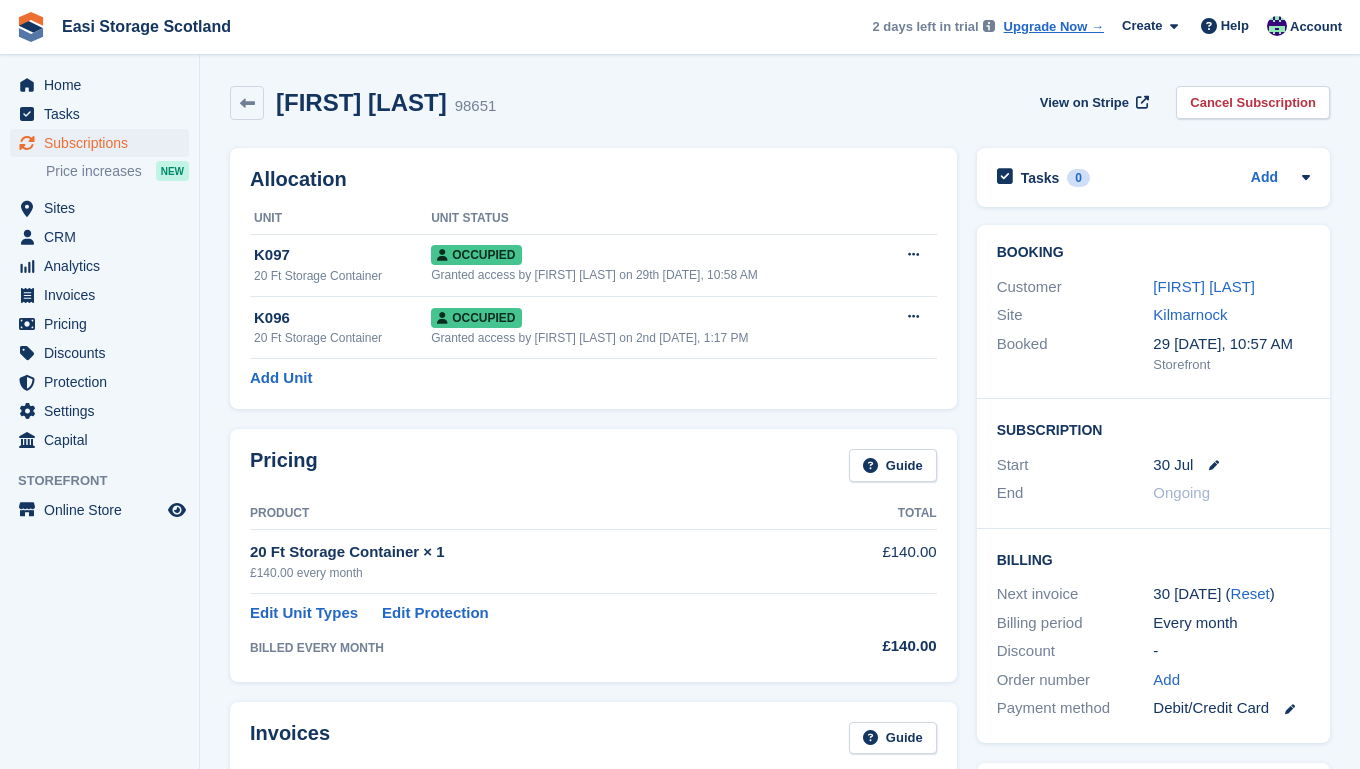 scroll, scrollTop: 0, scrollLeft: 0, axis: both 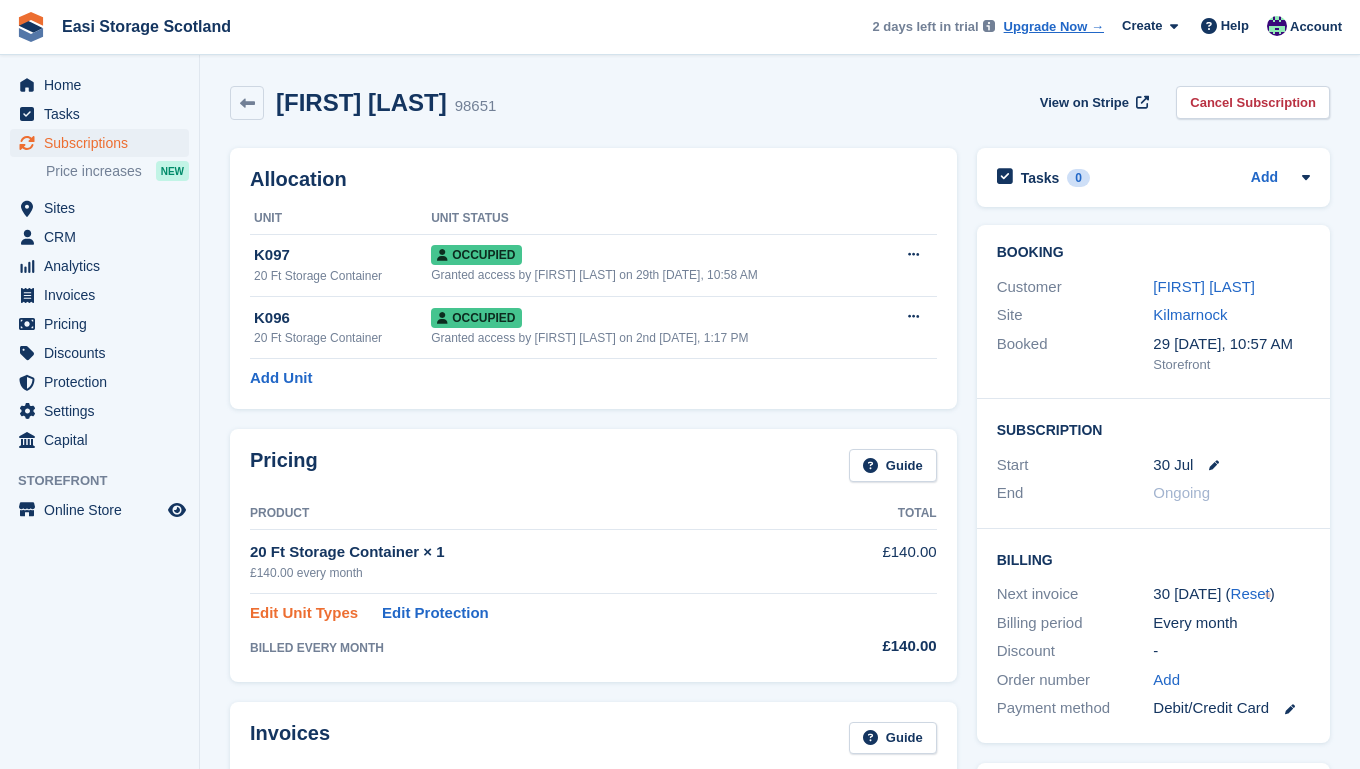 click on "Edit Unit Types" at bounding box center (304, 613) 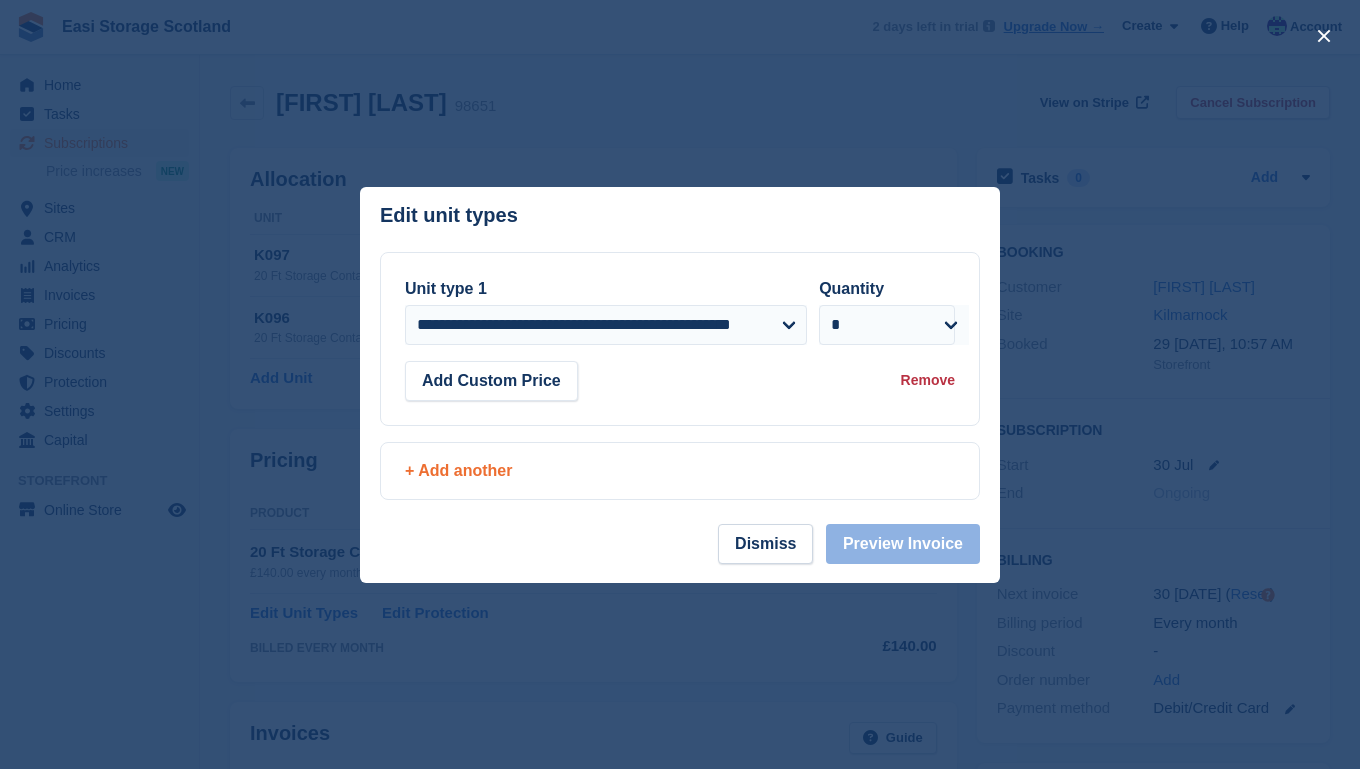 click on "+ Add another" at bounding box center (680, 471) 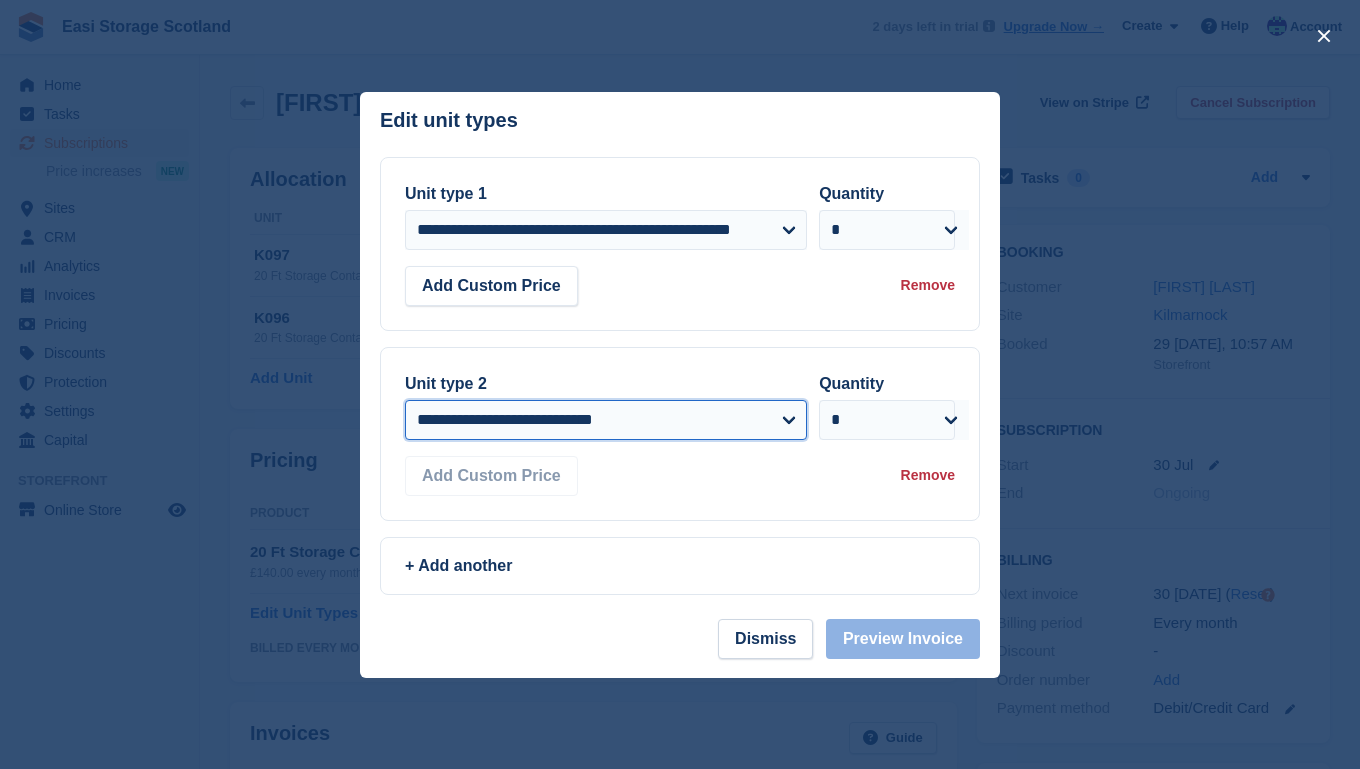 select on "*****" 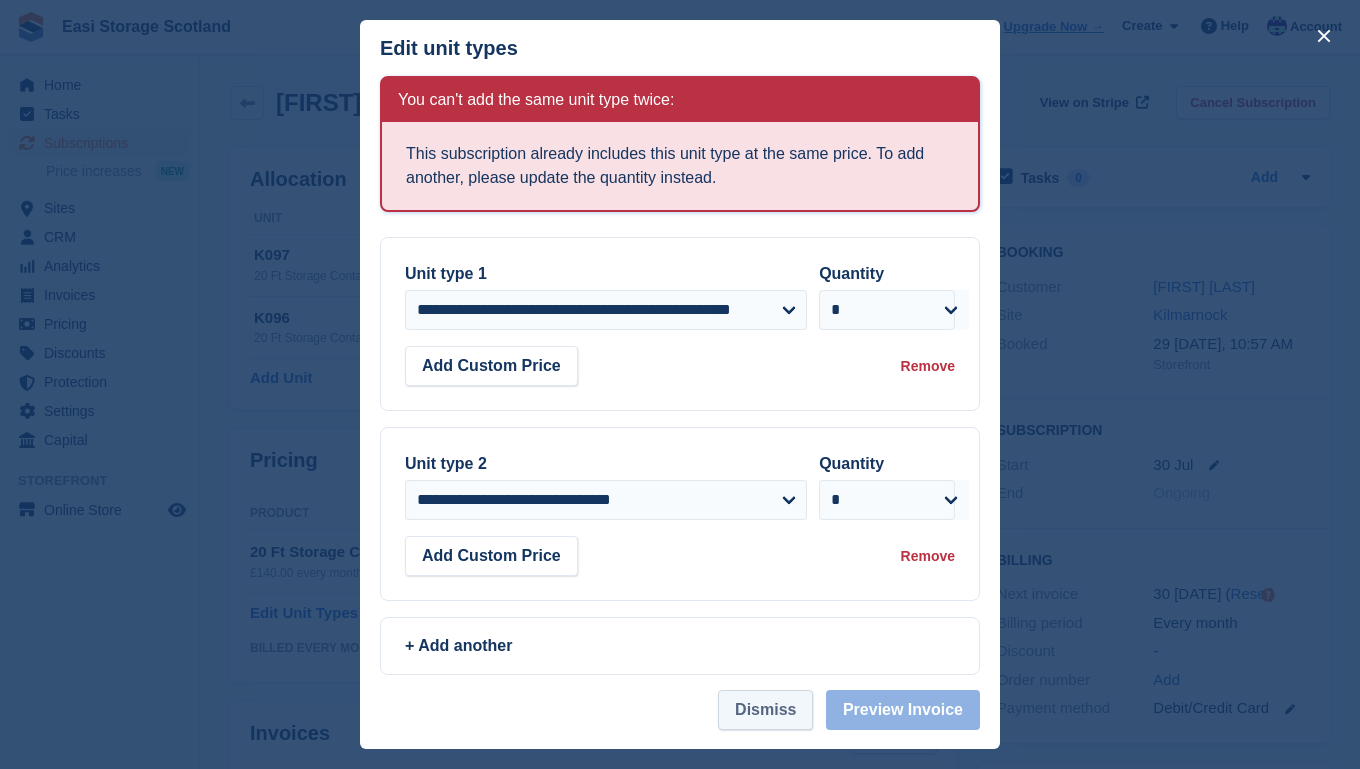 click on "Dismiss" at bounding box center (765, 710) 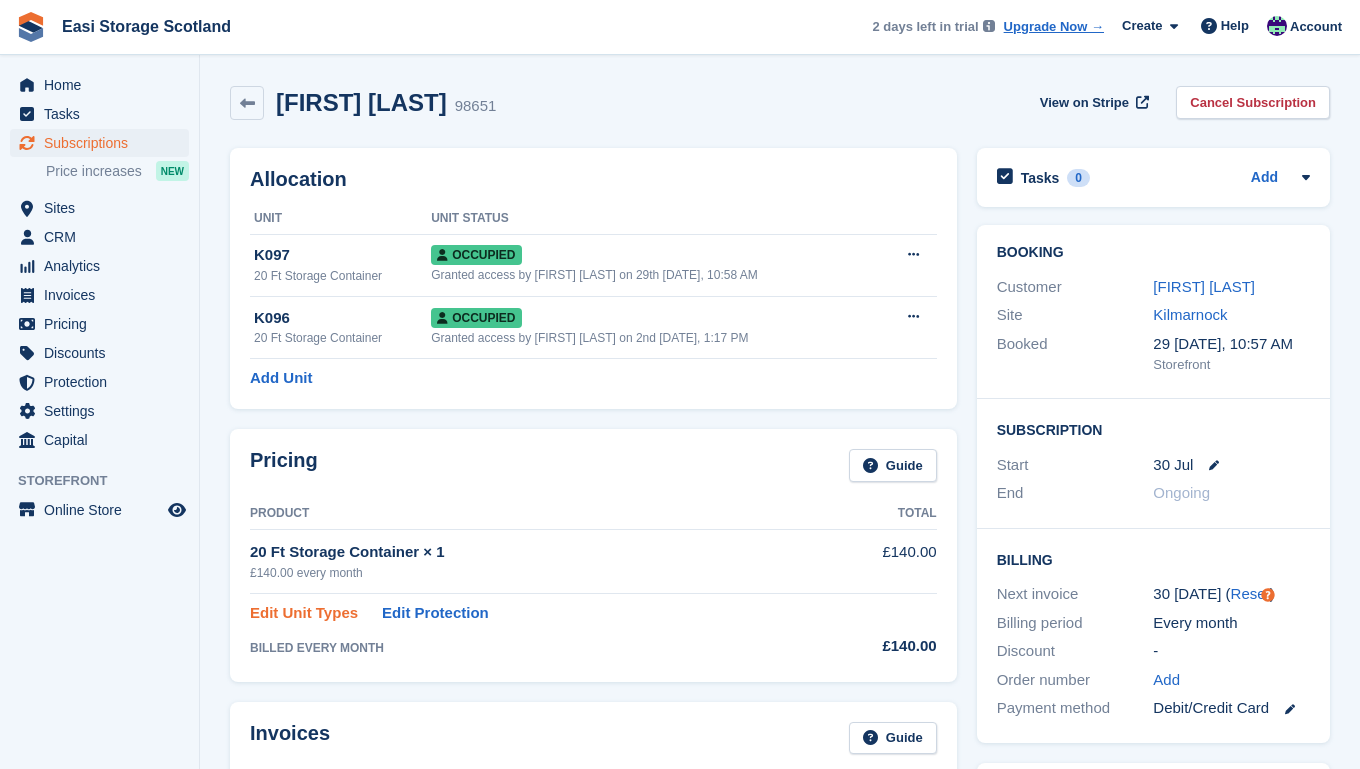 click on "Edit Unit Types" at bounding box center (304, 613) 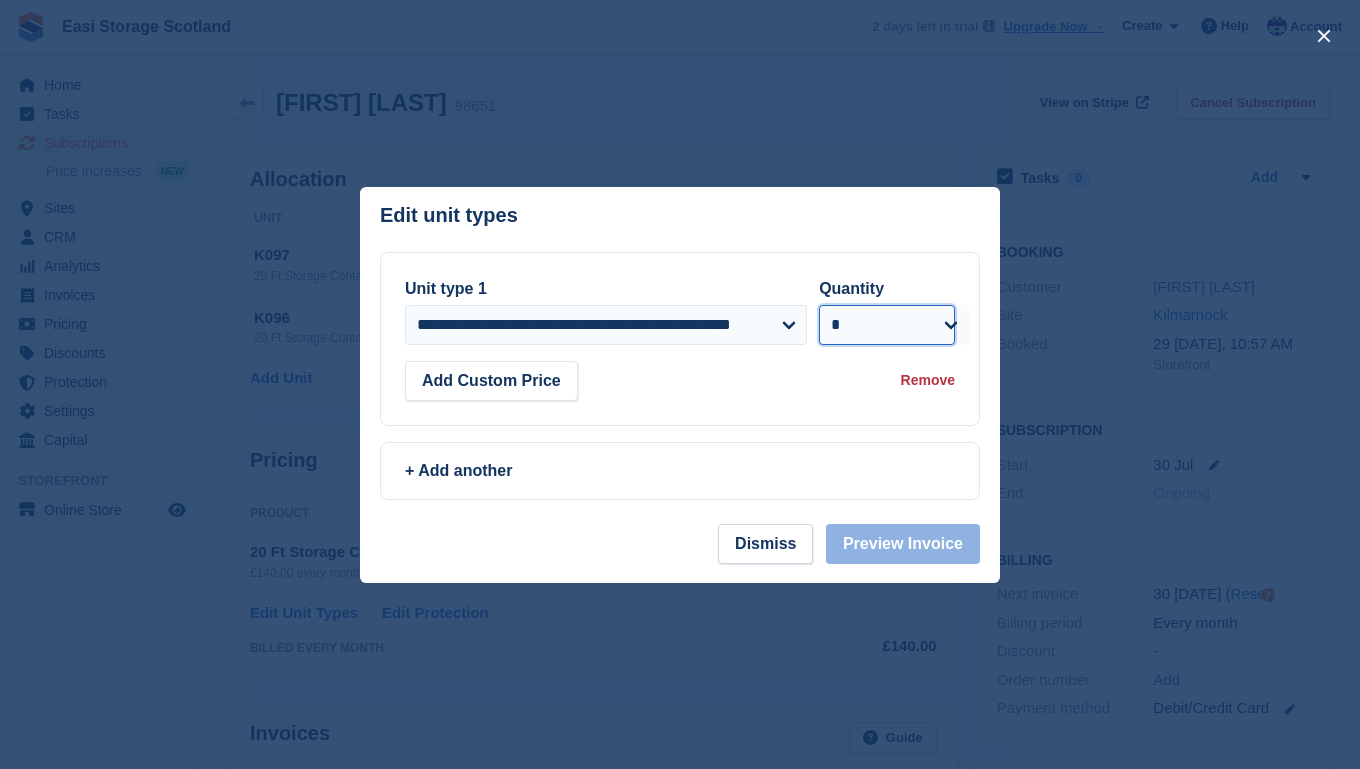 select on "*" 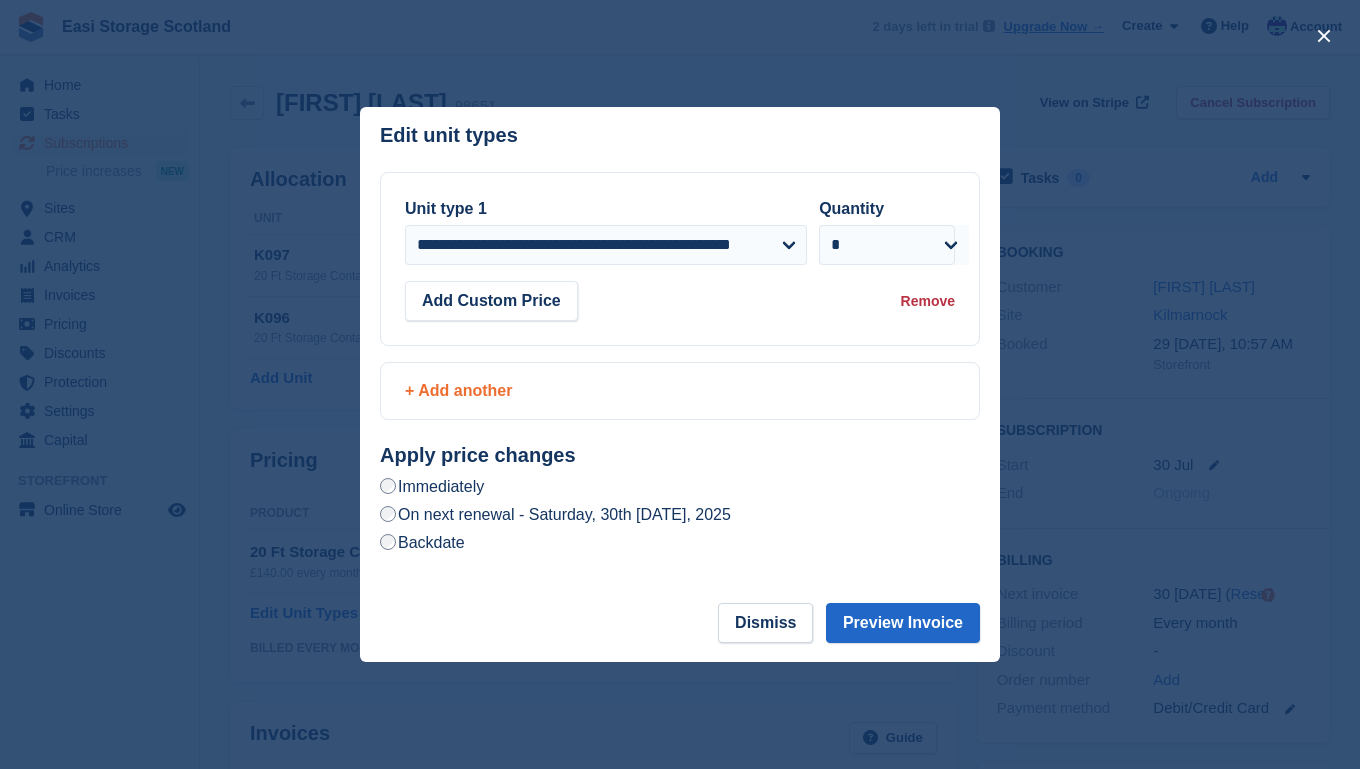click on "+ Add another" at bounding box center (680, 391) 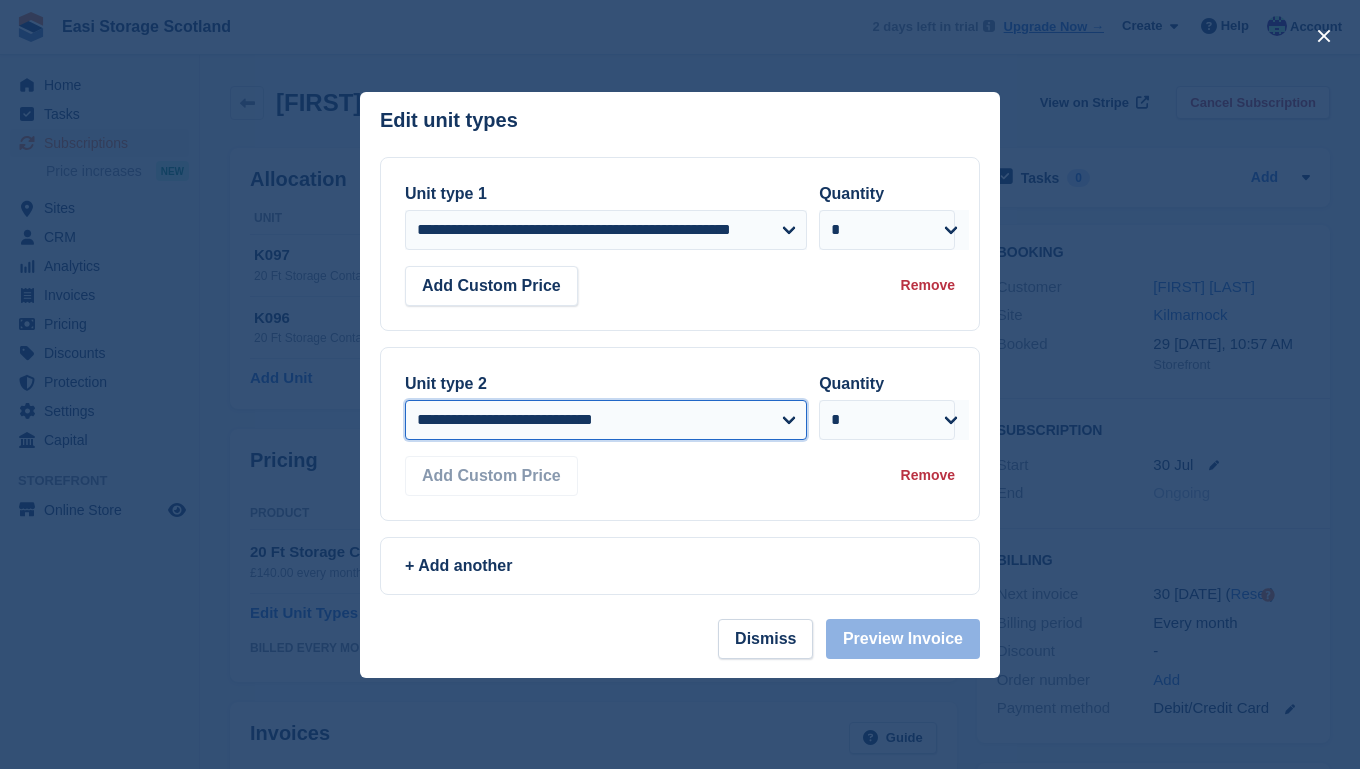 select on "*****" 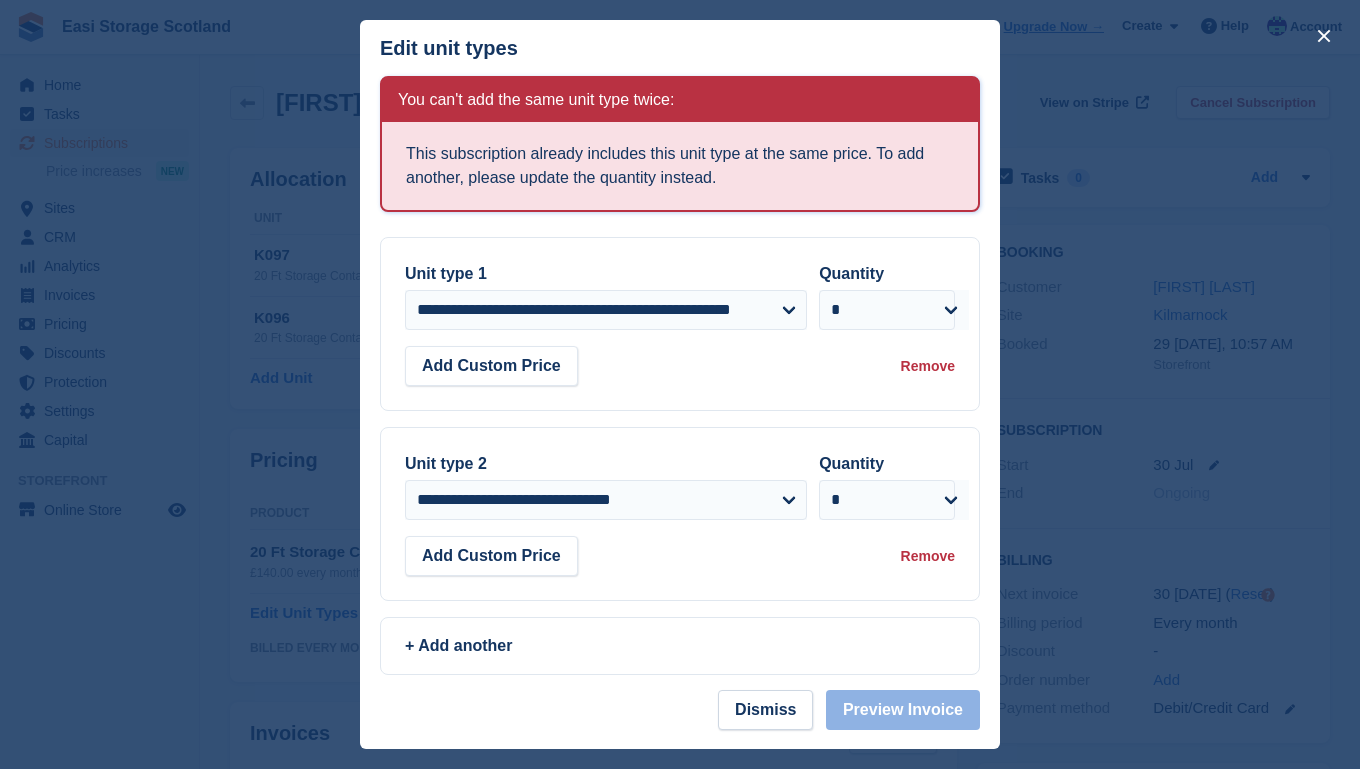 click on "Remove" at bounding box center (928, 556) 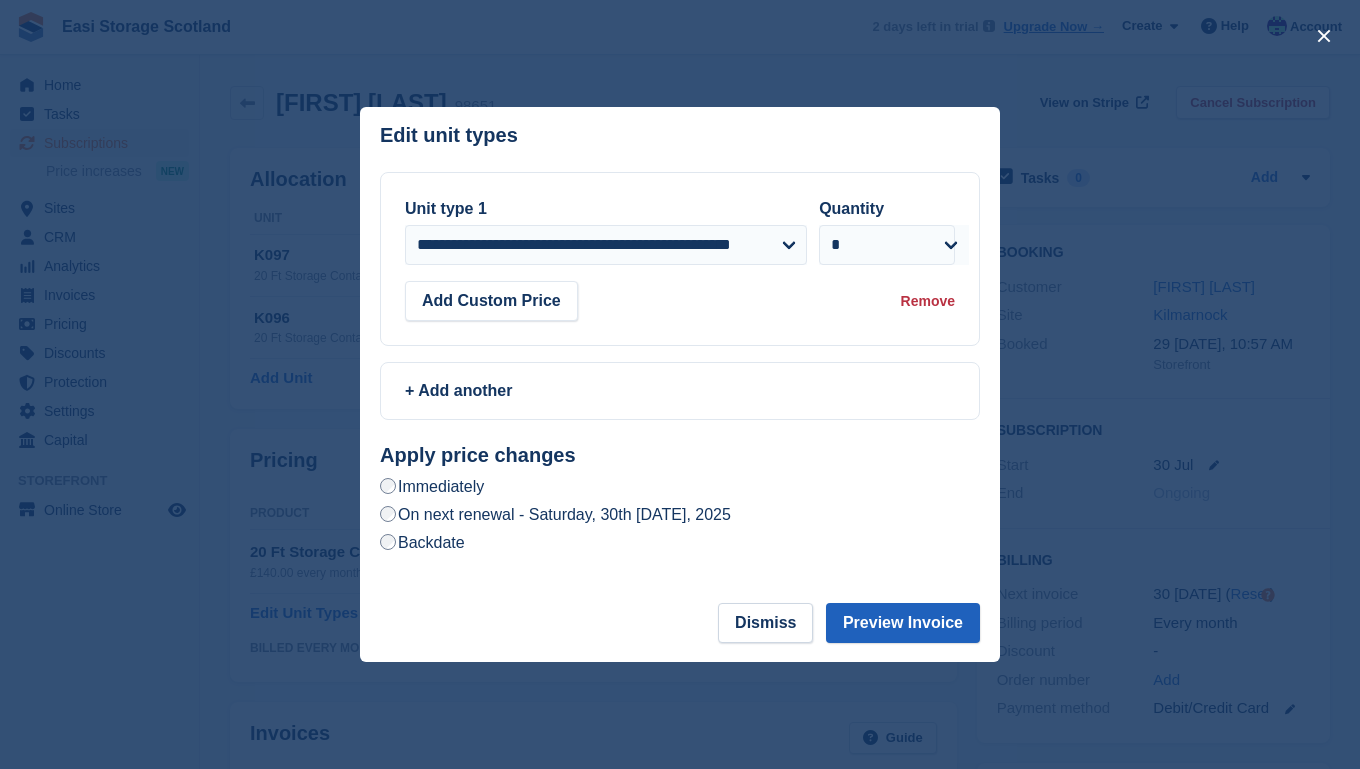 click on "Preview Invoice" at bounding box center (903, 623) 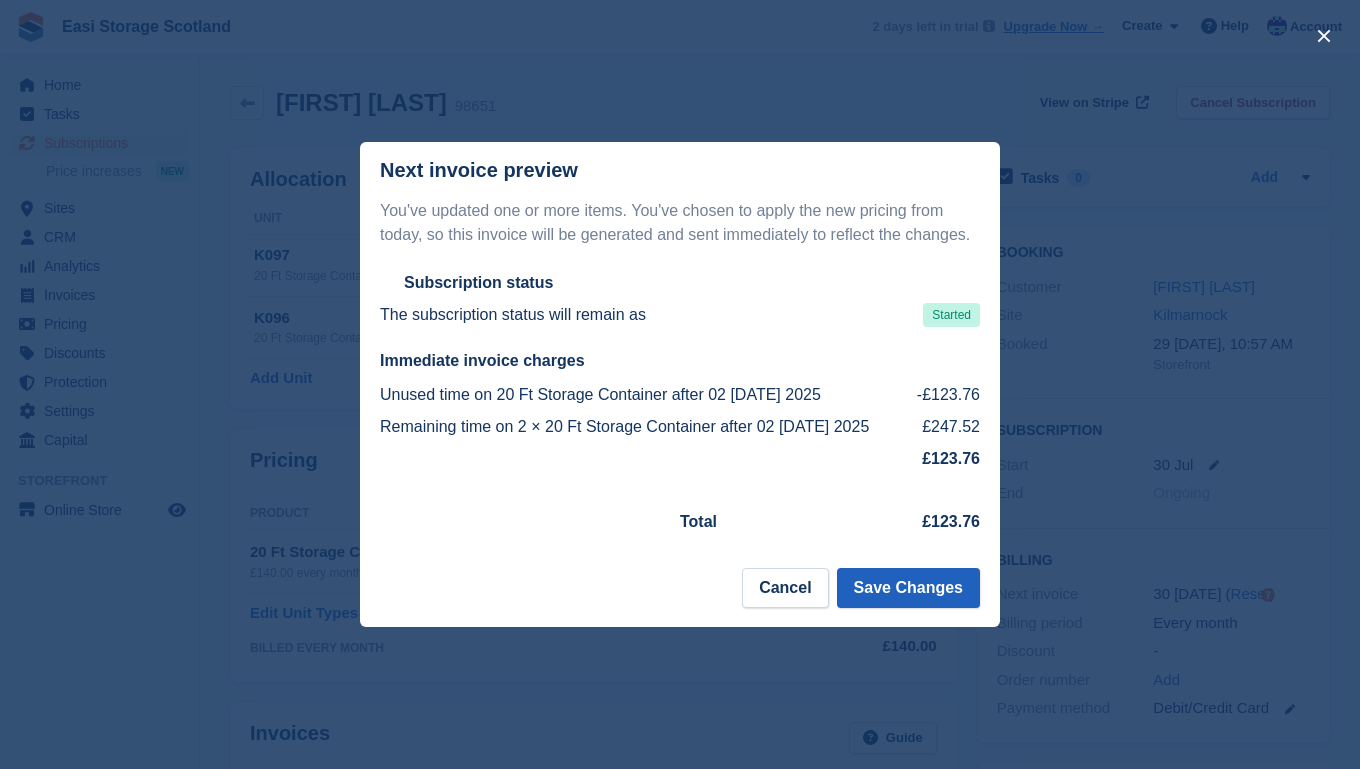 click on "Save Changes" at bounding box center (908, 588) 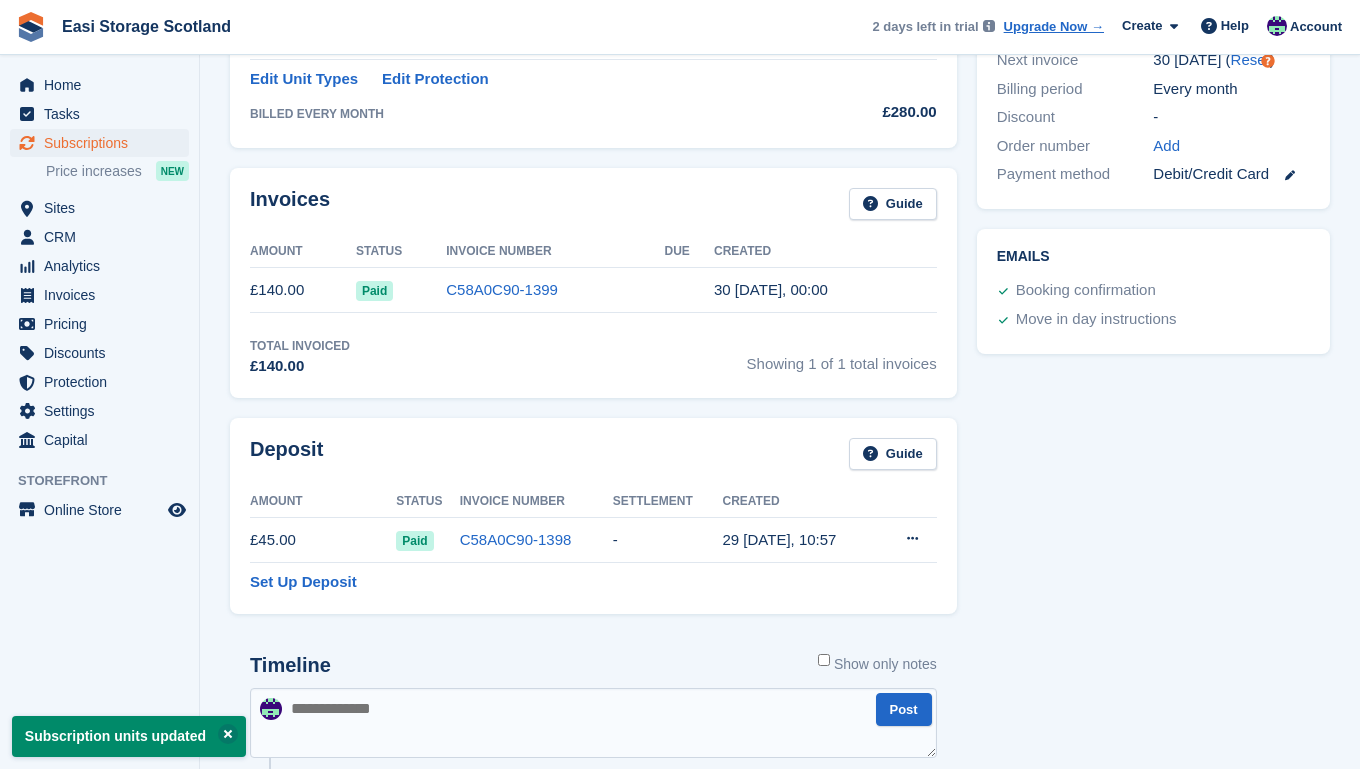 scroll, scrollTop: 605, scrollLeft: 0, axis: vertical 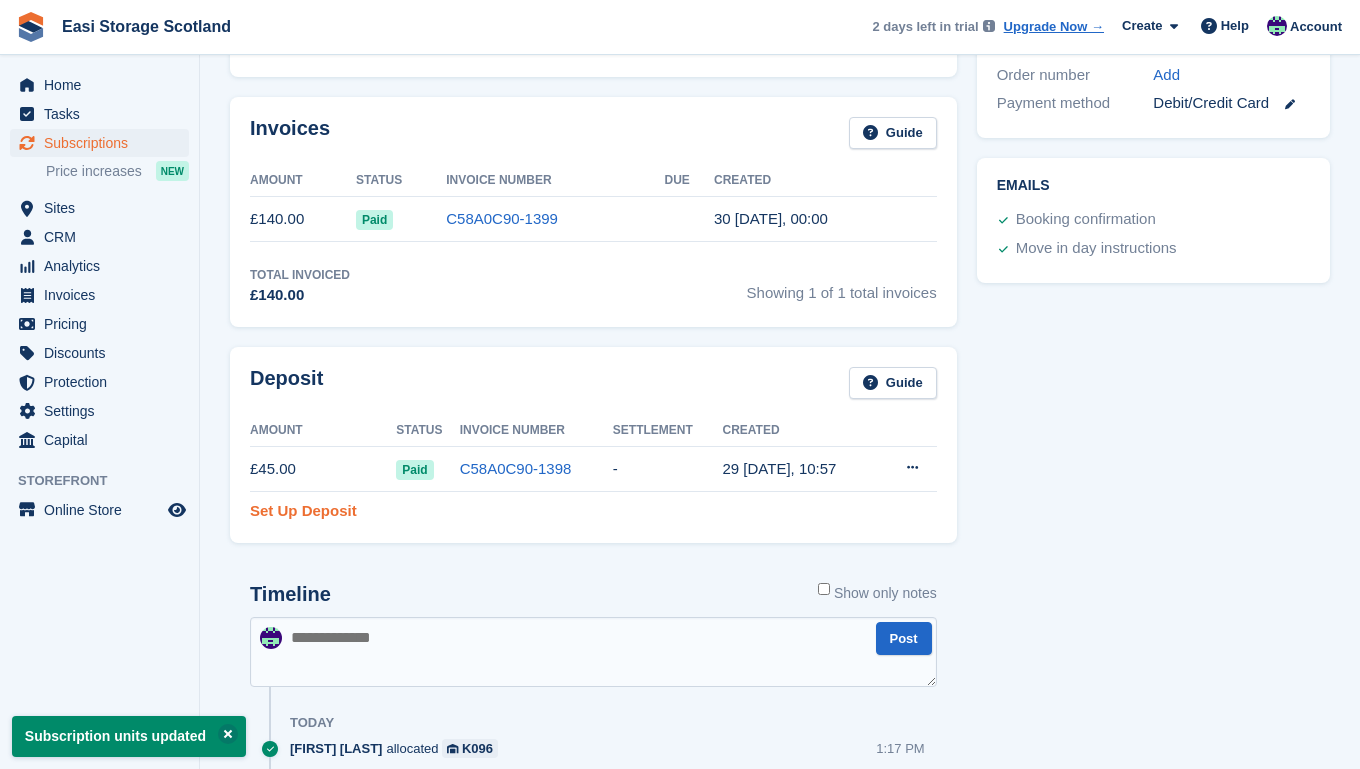 click on "Set Up Deposit" at bounding box center [303, 511] 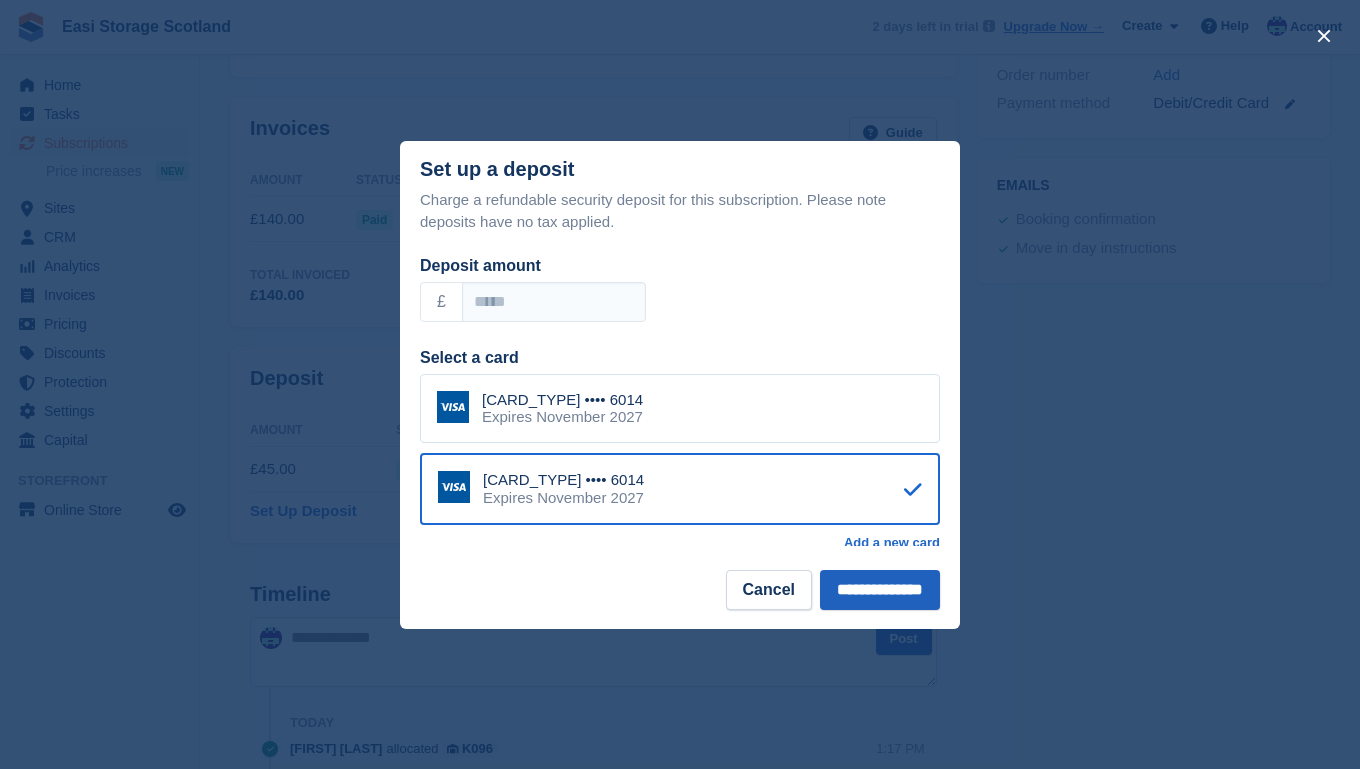 click on "**********" at bounding box center [880, 590] 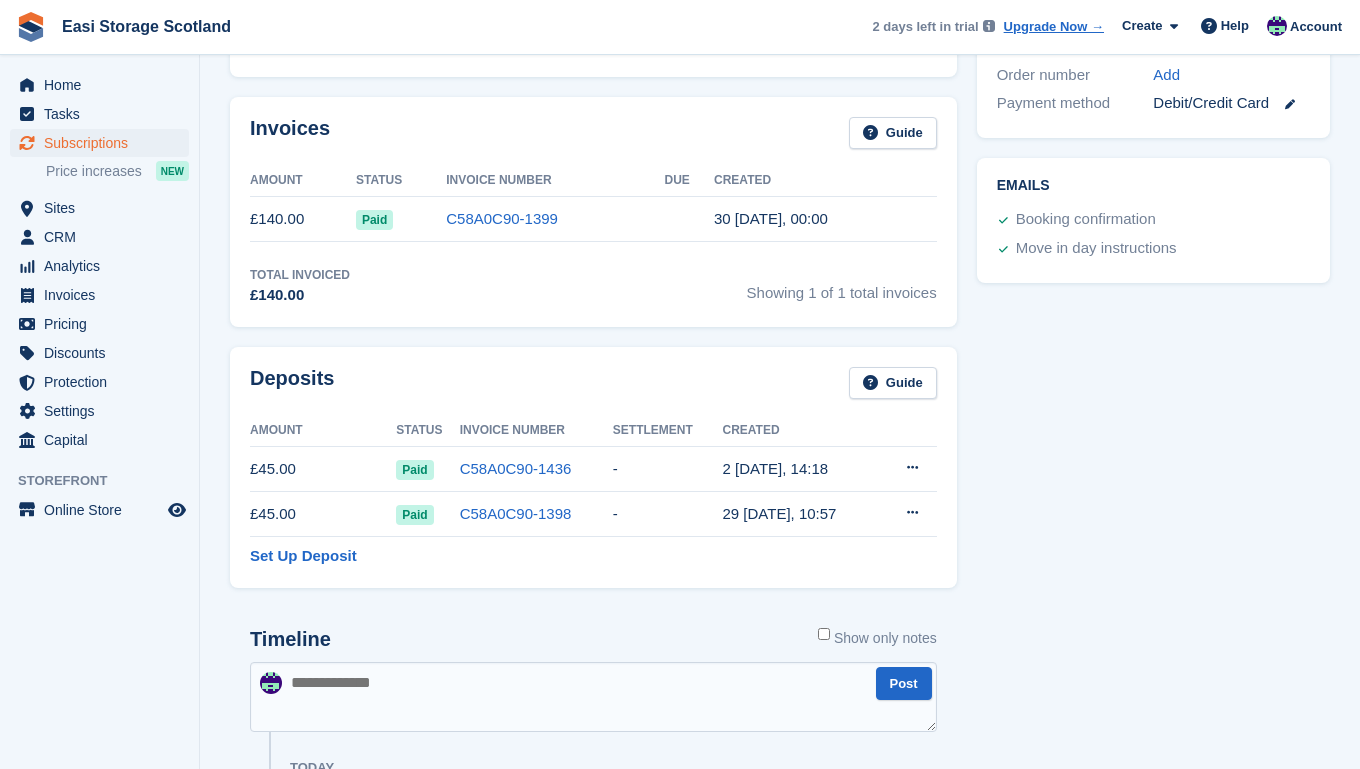 click on "Subscriptions" at bounding box center (104, 143) 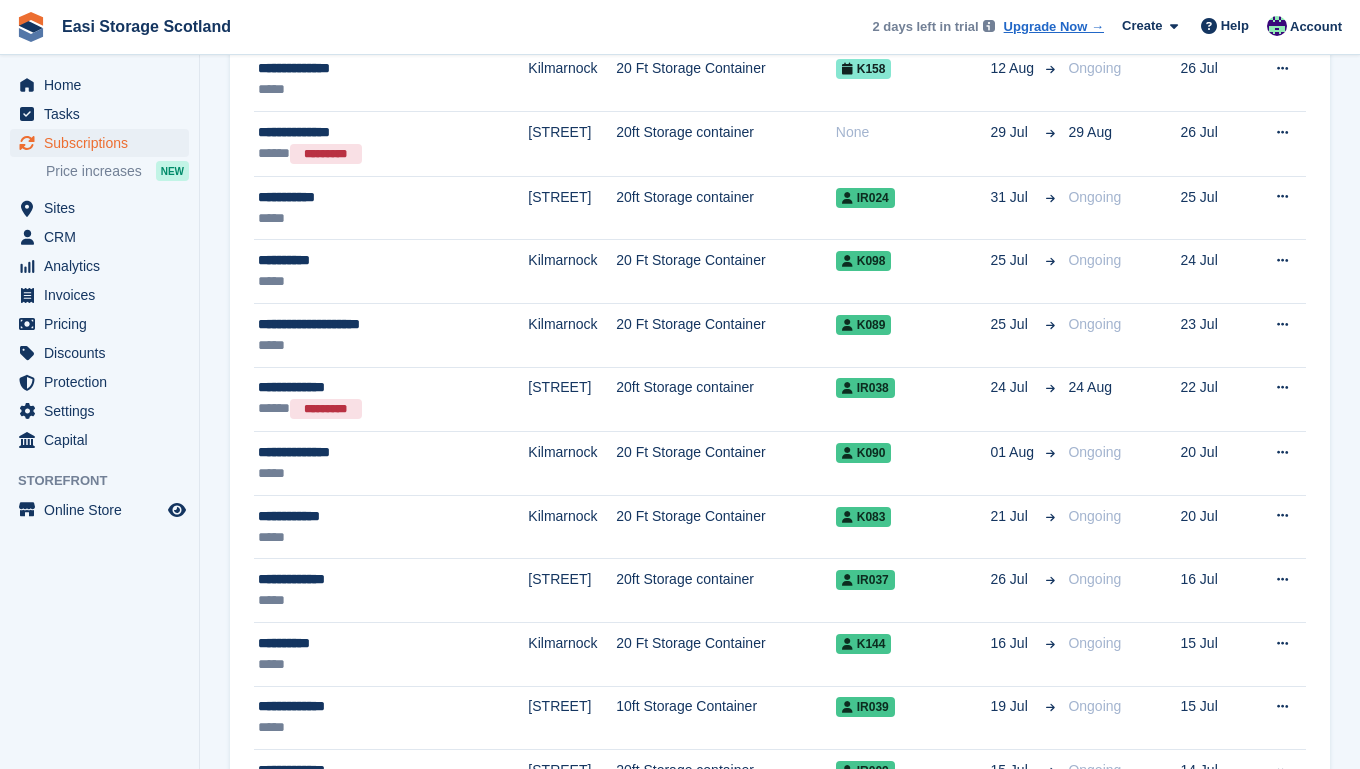 scroll, scrollTop: 0, scrollLeft: 0, axis: both 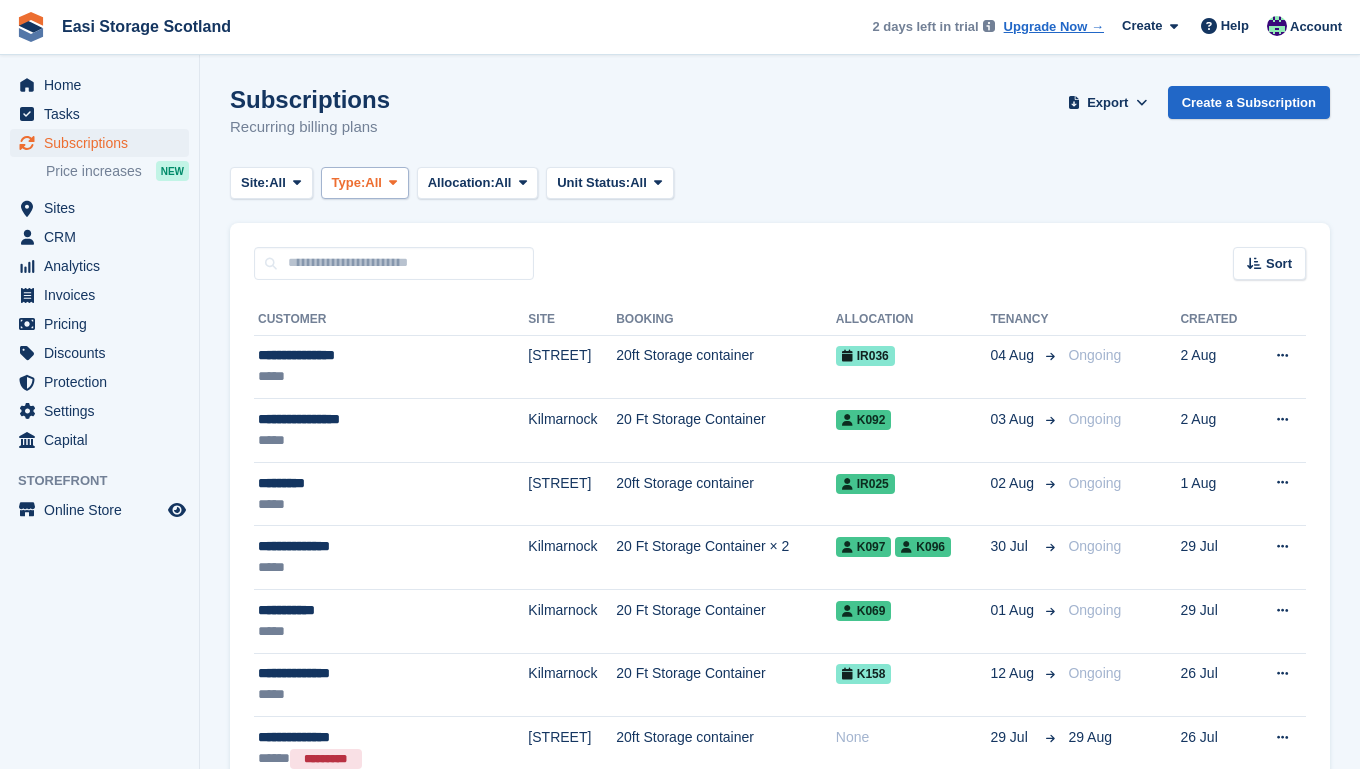 click at bounding box center (393, 182) 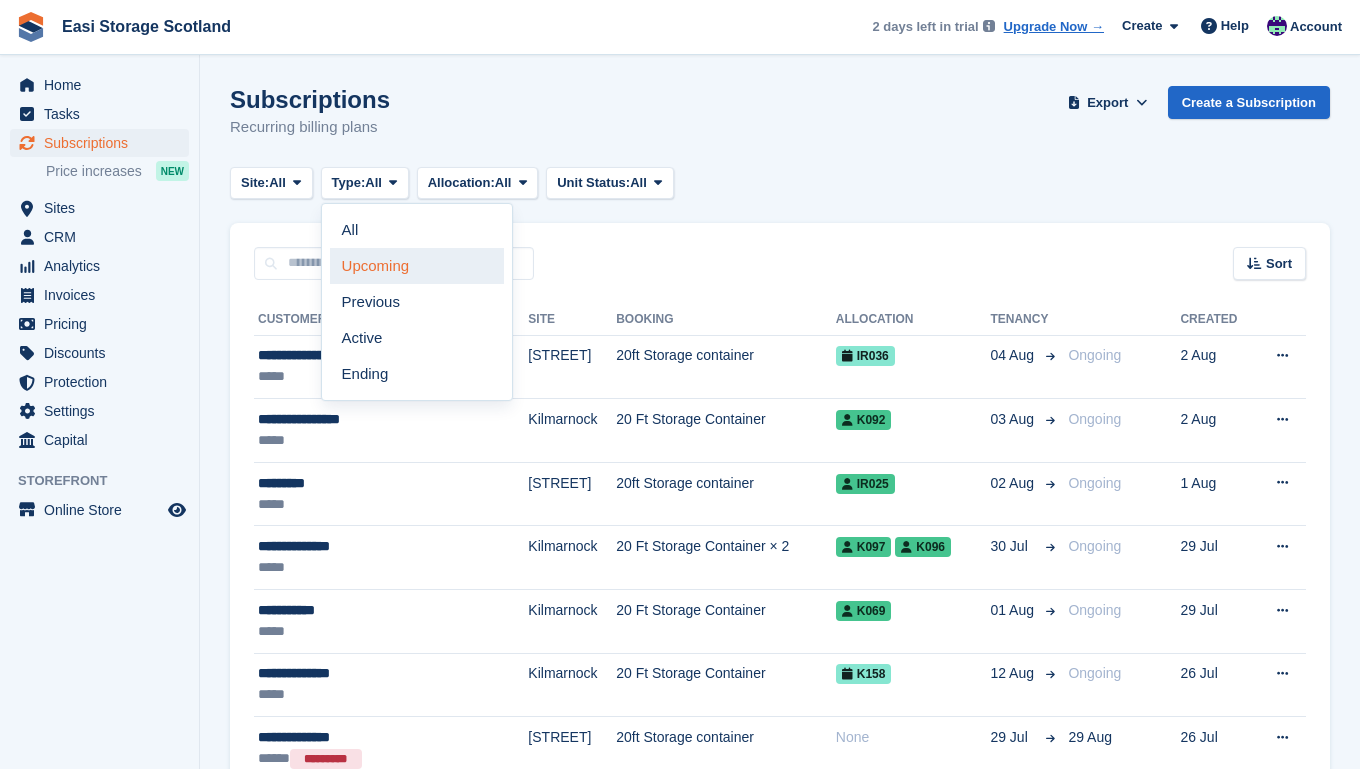 click on "Upcoming" at bounding box center [417, 266] 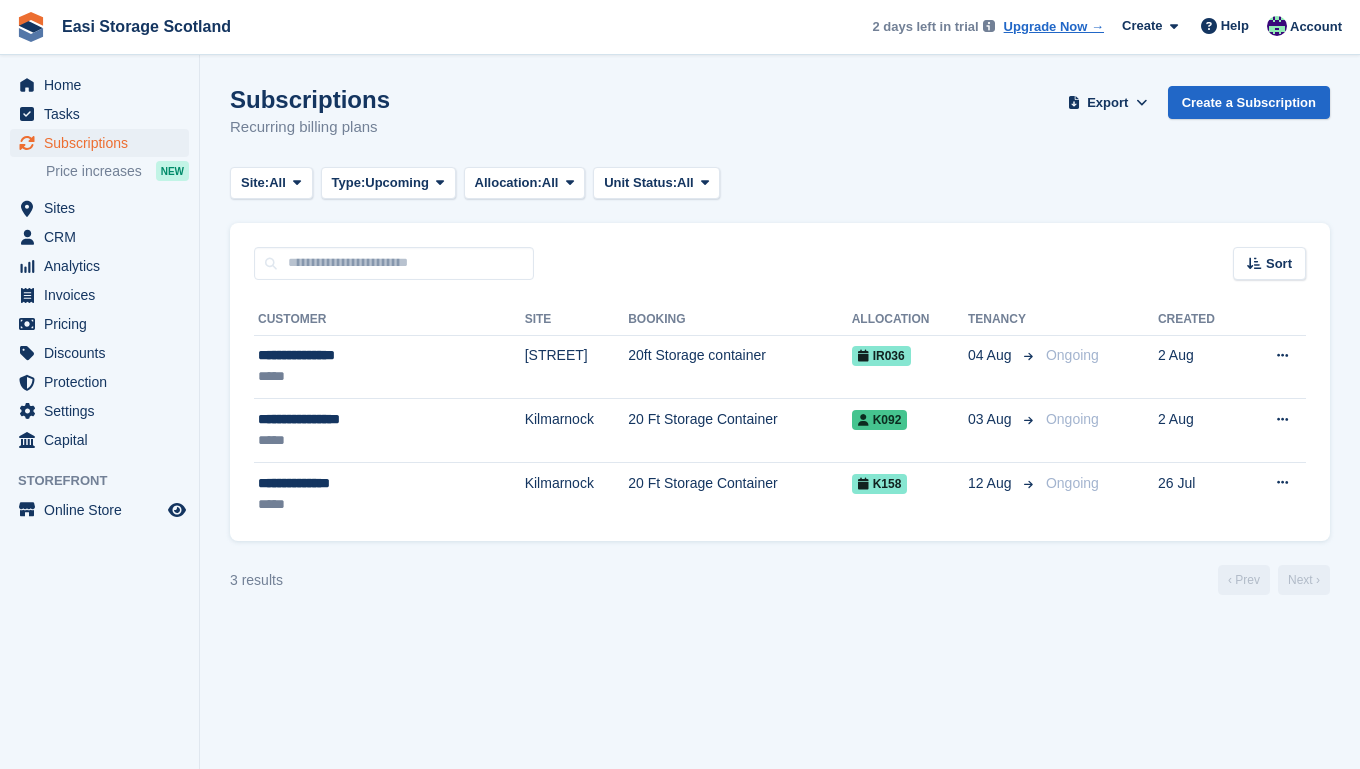 click on "Subscriptions" at bounding box center [104, 143] 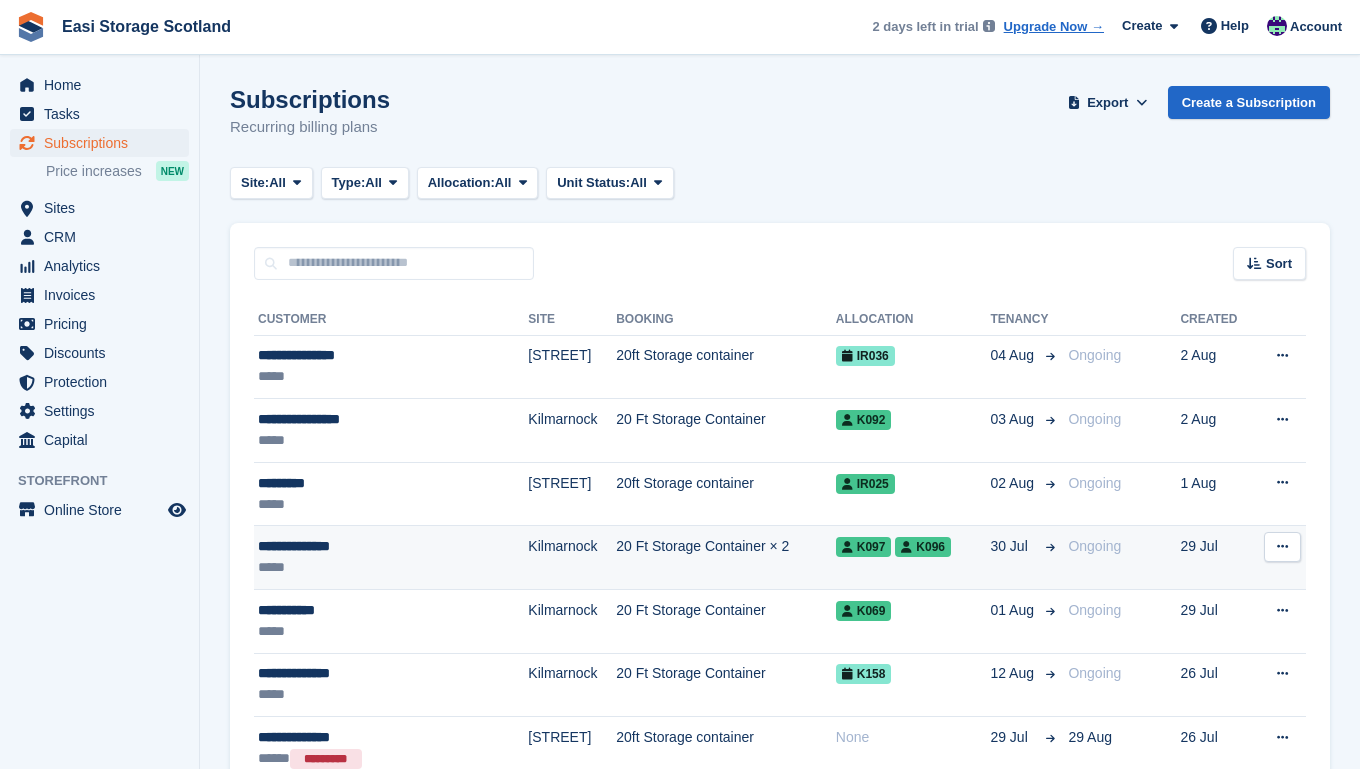 click on "20 Ft  Storage Container × 2" at bounding box center [726, 558] 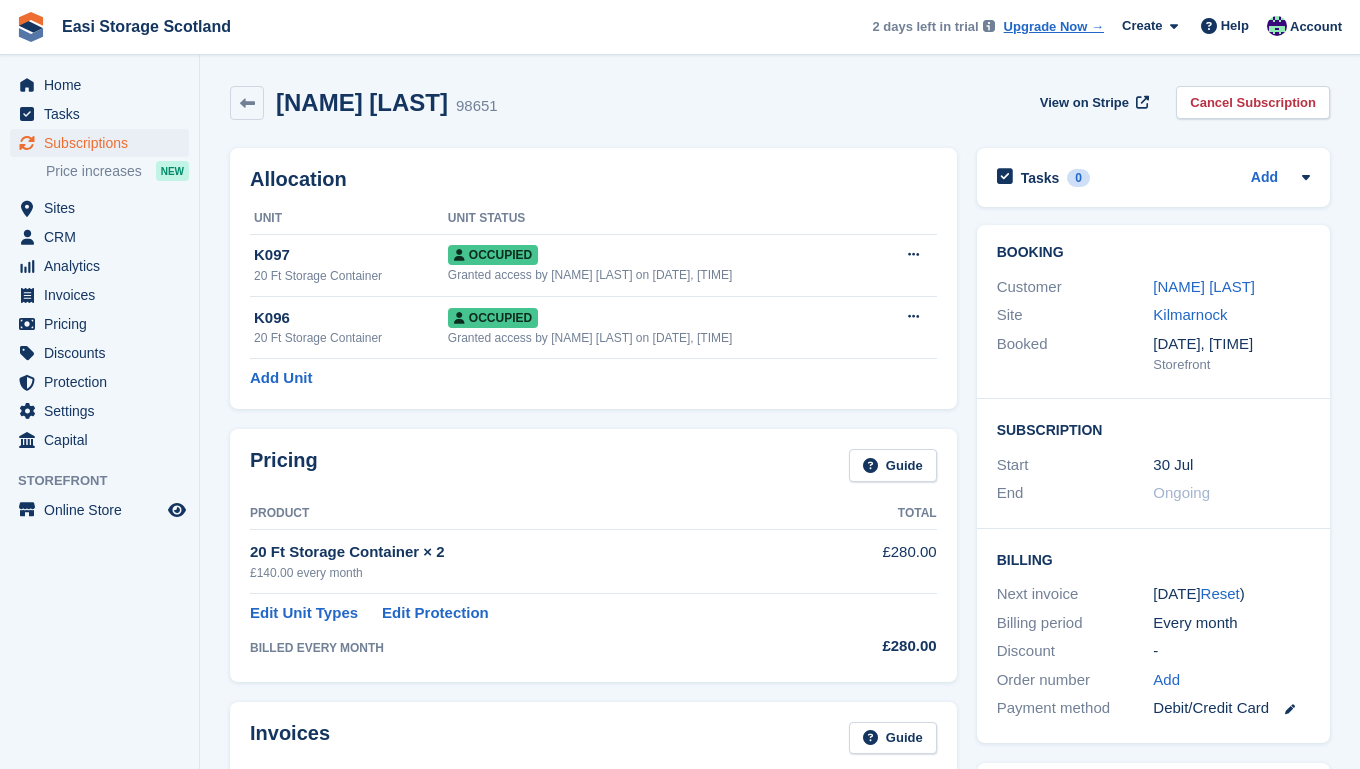 scroll, scrollTop: 0, scrollLeft: 0, axis: both 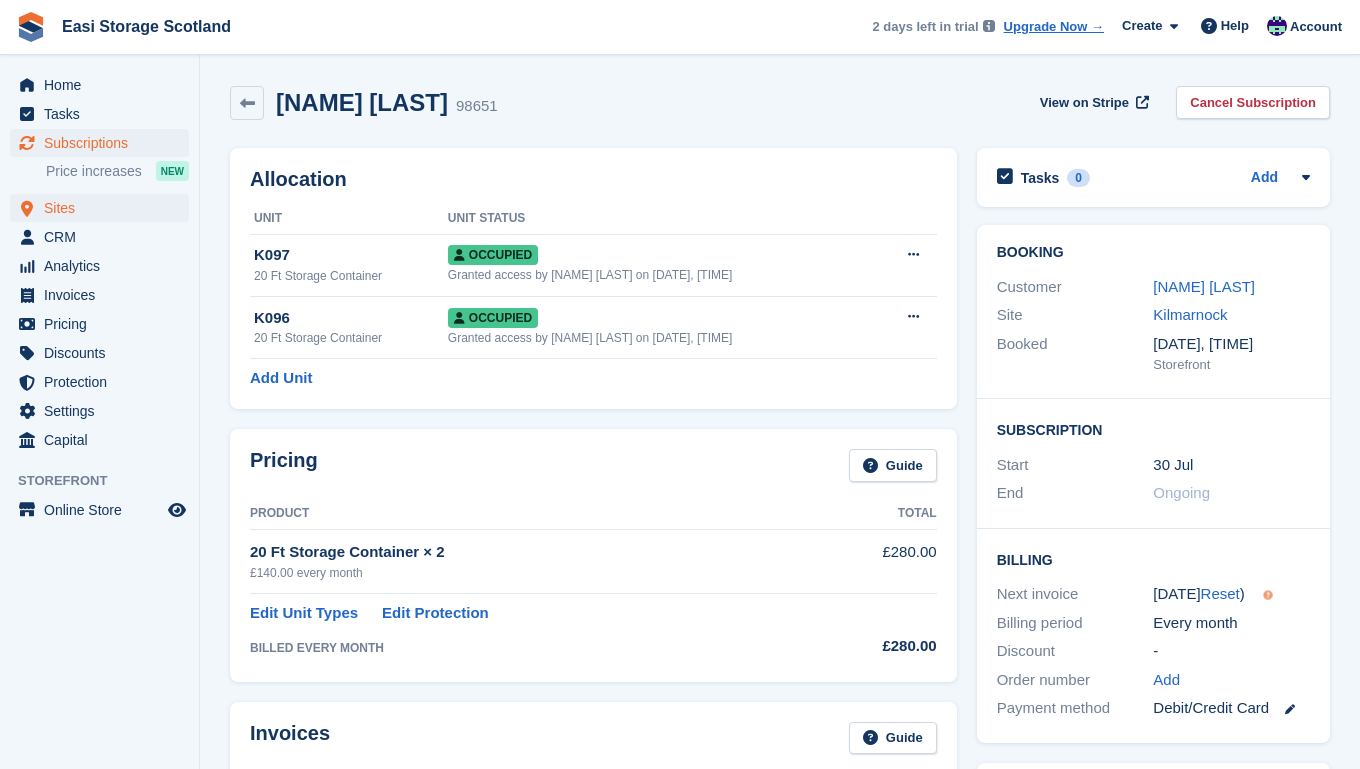 click on "Sites" at bounding box center (104, 208) 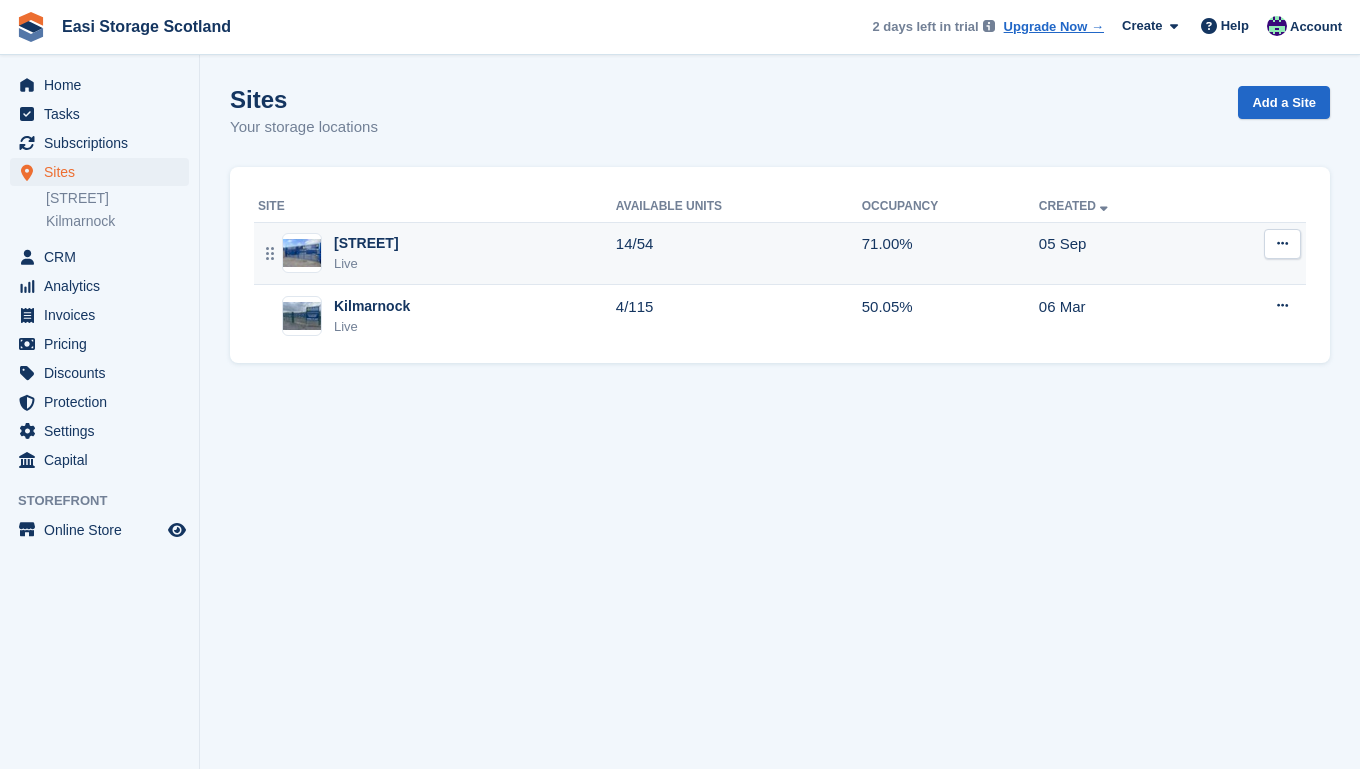 click on "Irvine Harbour Rd
Live" at bounding box center (437, 253) 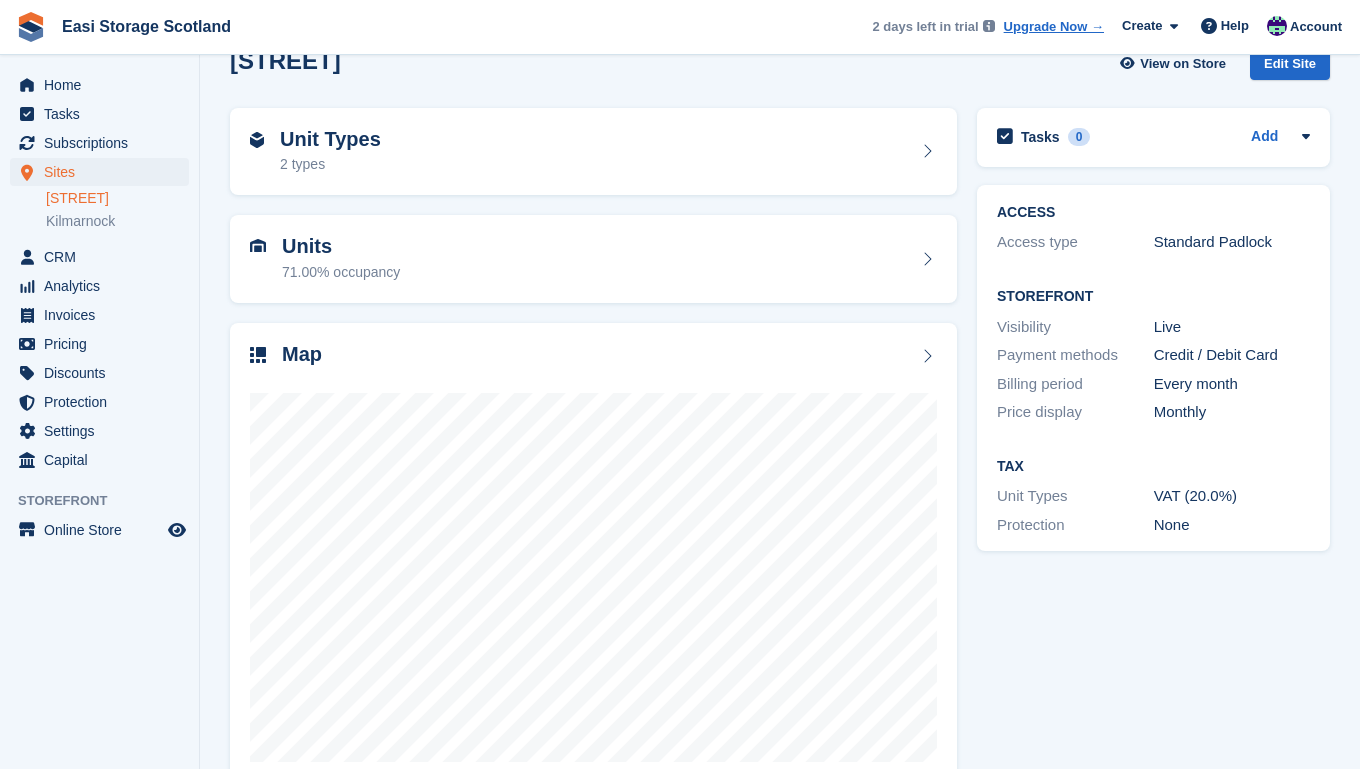 scroll, scrollTop: 47, scrollLeft: 0, axis: vertical 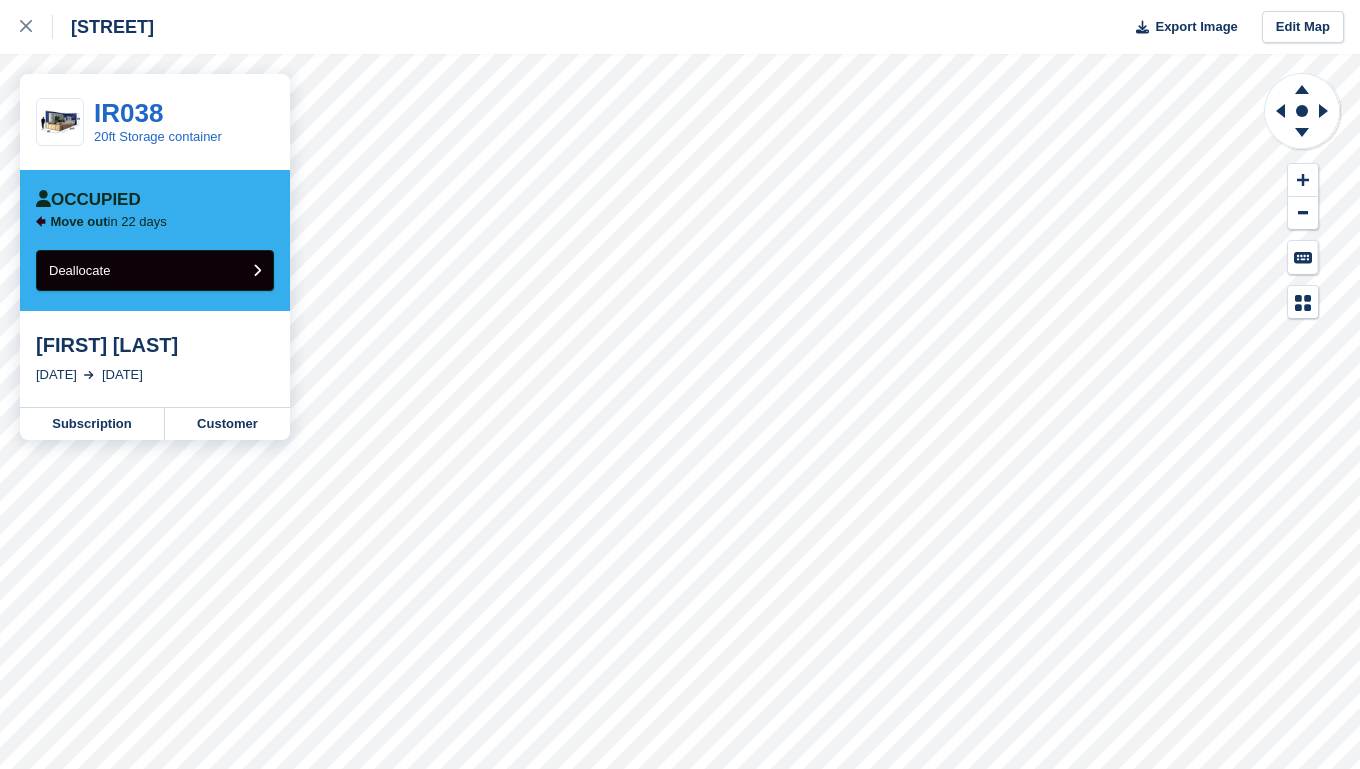 click at bounding box center [257, 270] 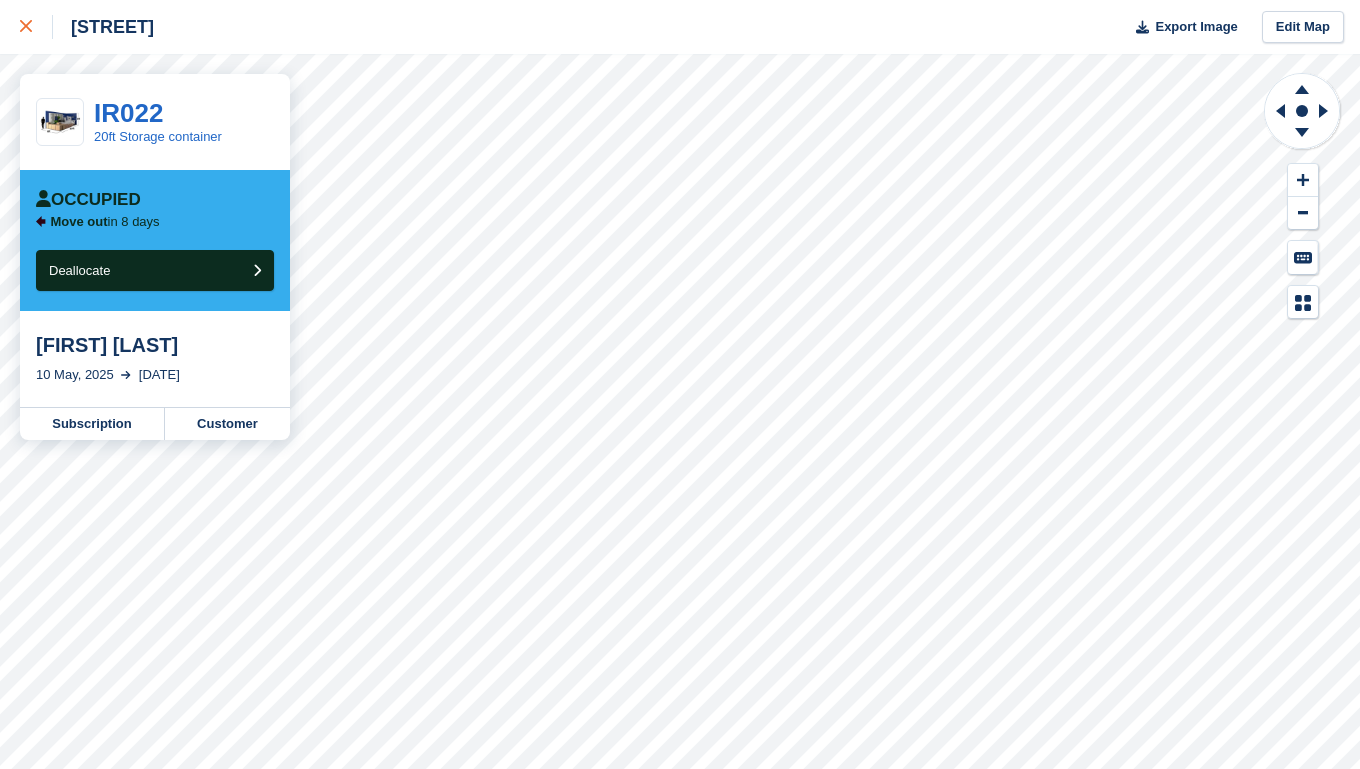 click 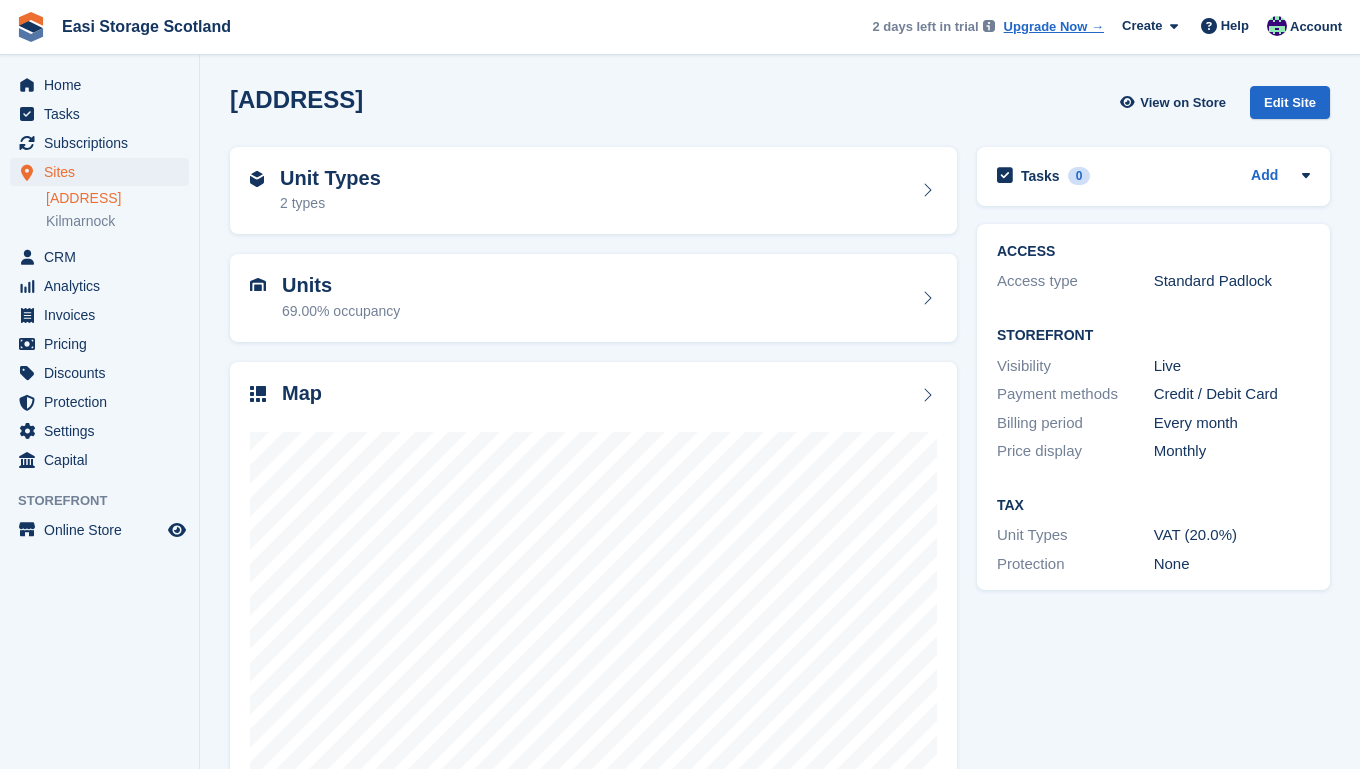scroll, scrollTop: 0, scrollLeft: 0, axis: both 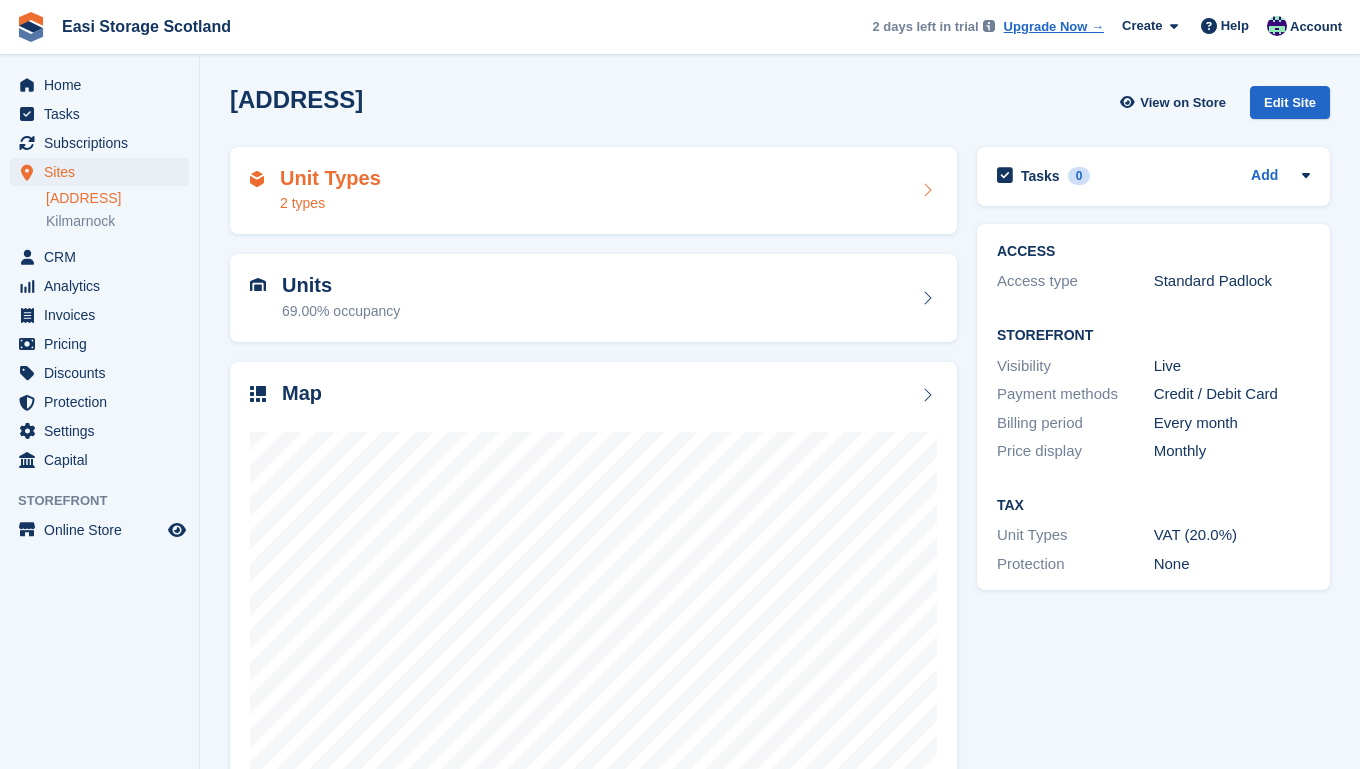 click on "Unit Types
2 types" at bounding box center (593, 191) 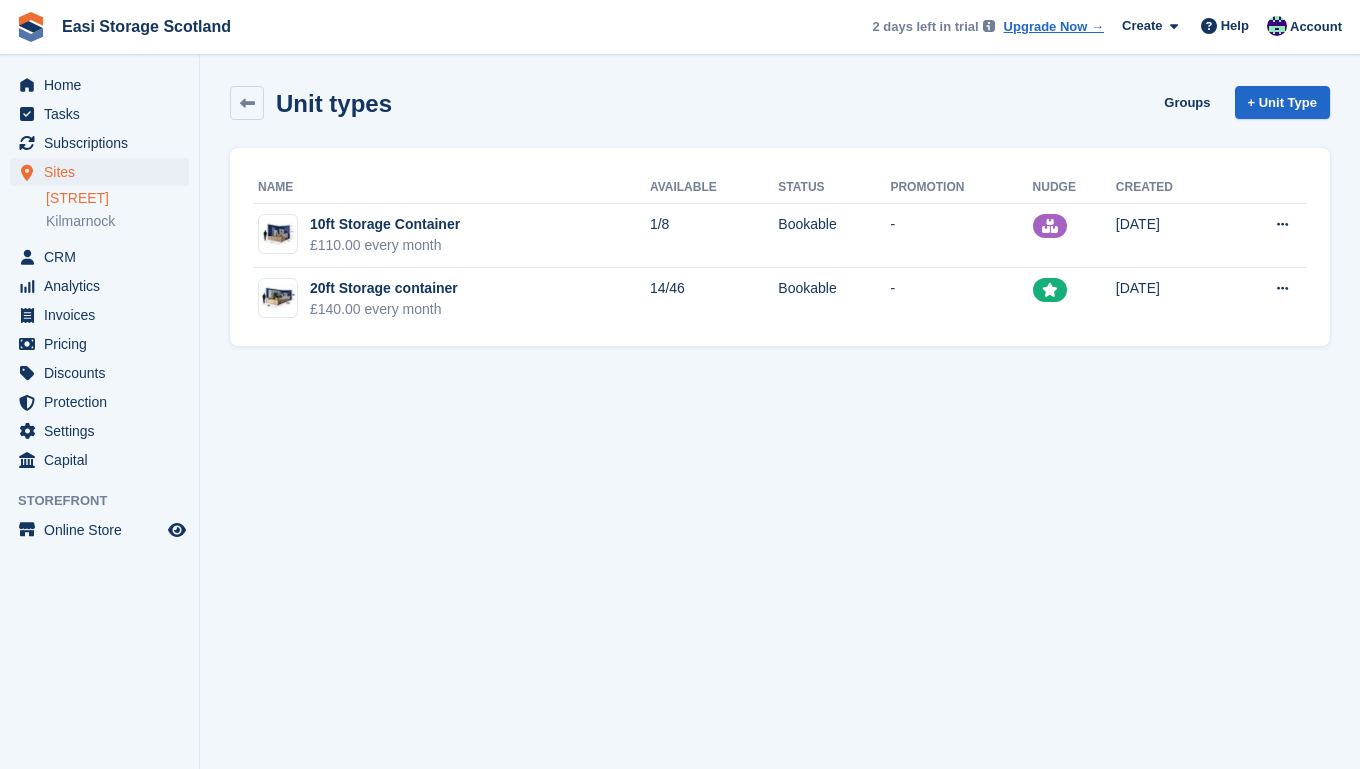 scroll, scrollTop: 0, scrollLeft: 0, axis: both 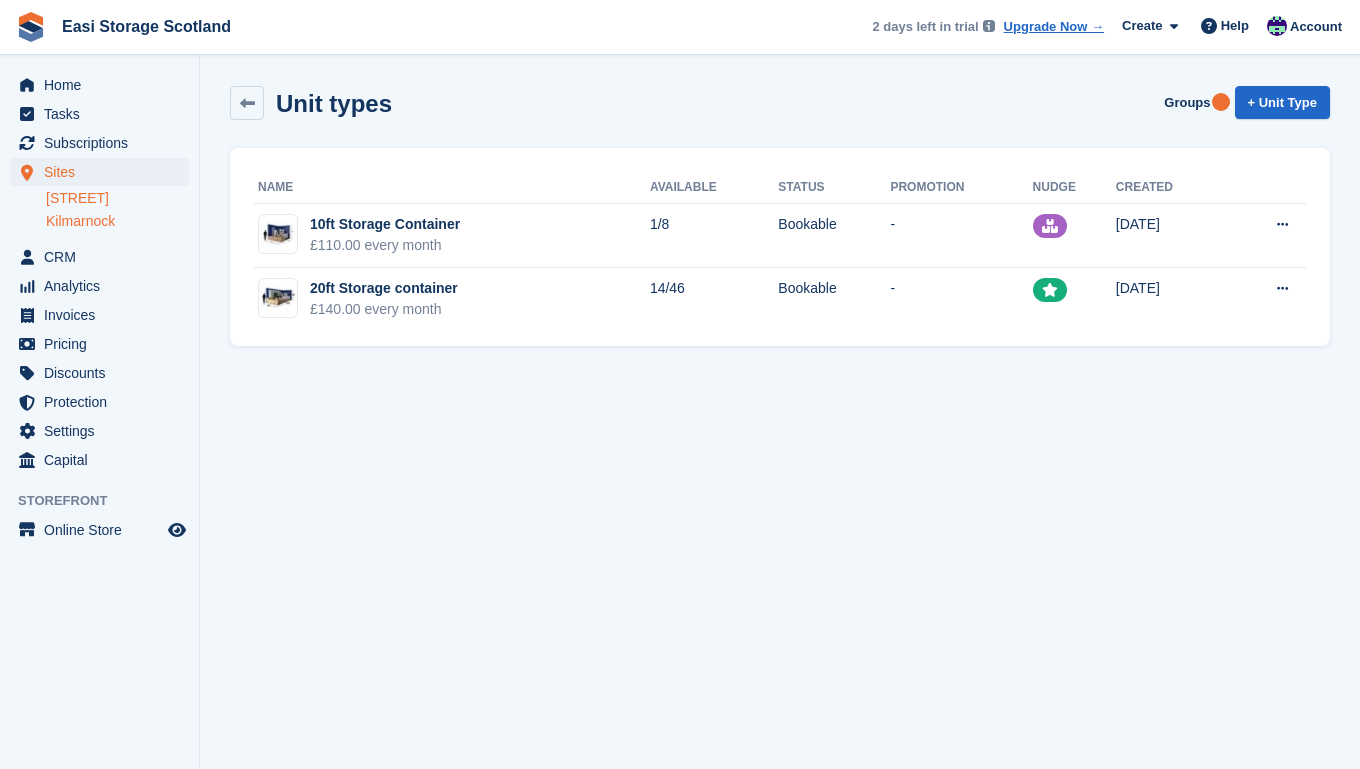 click on "Kilmarnock" at bounding box center [117, 221] 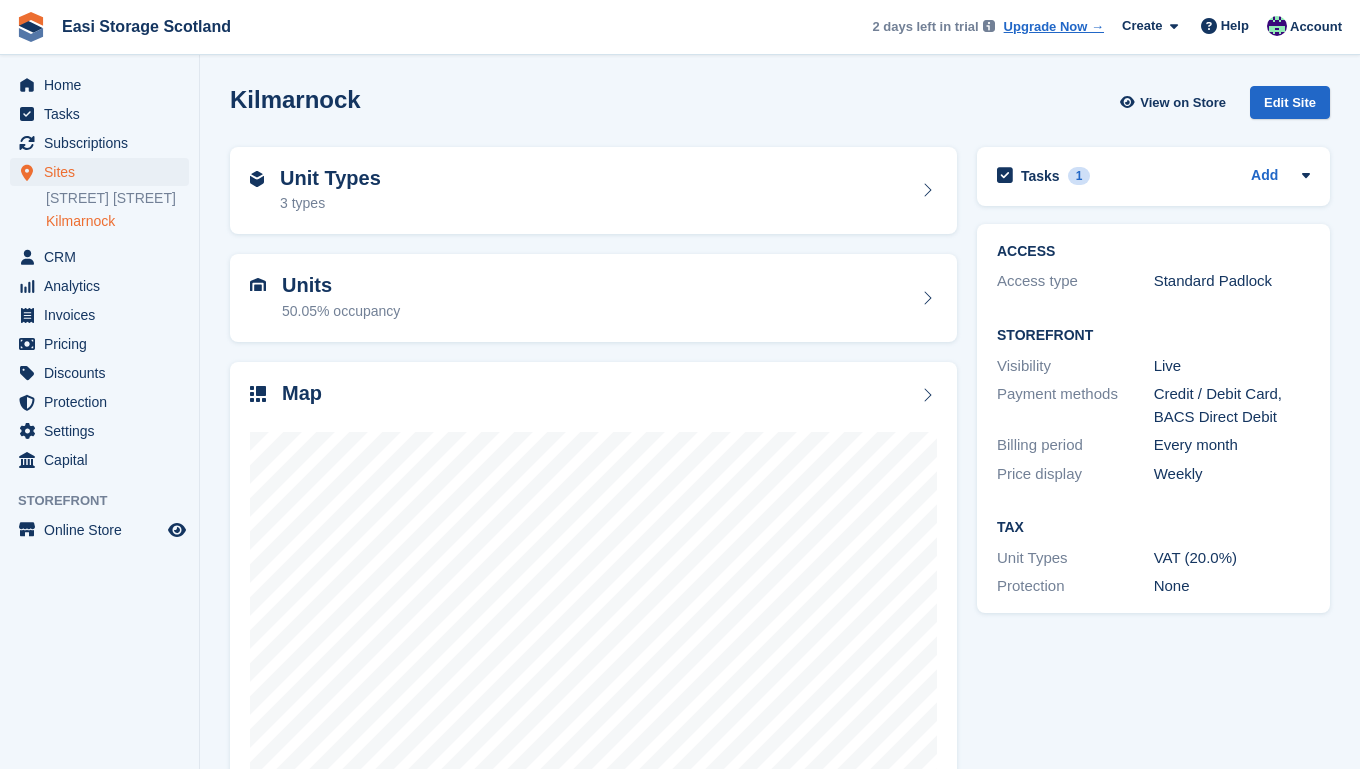 scroll, scrollTop: 0, scrollLeft: 0, axis: both 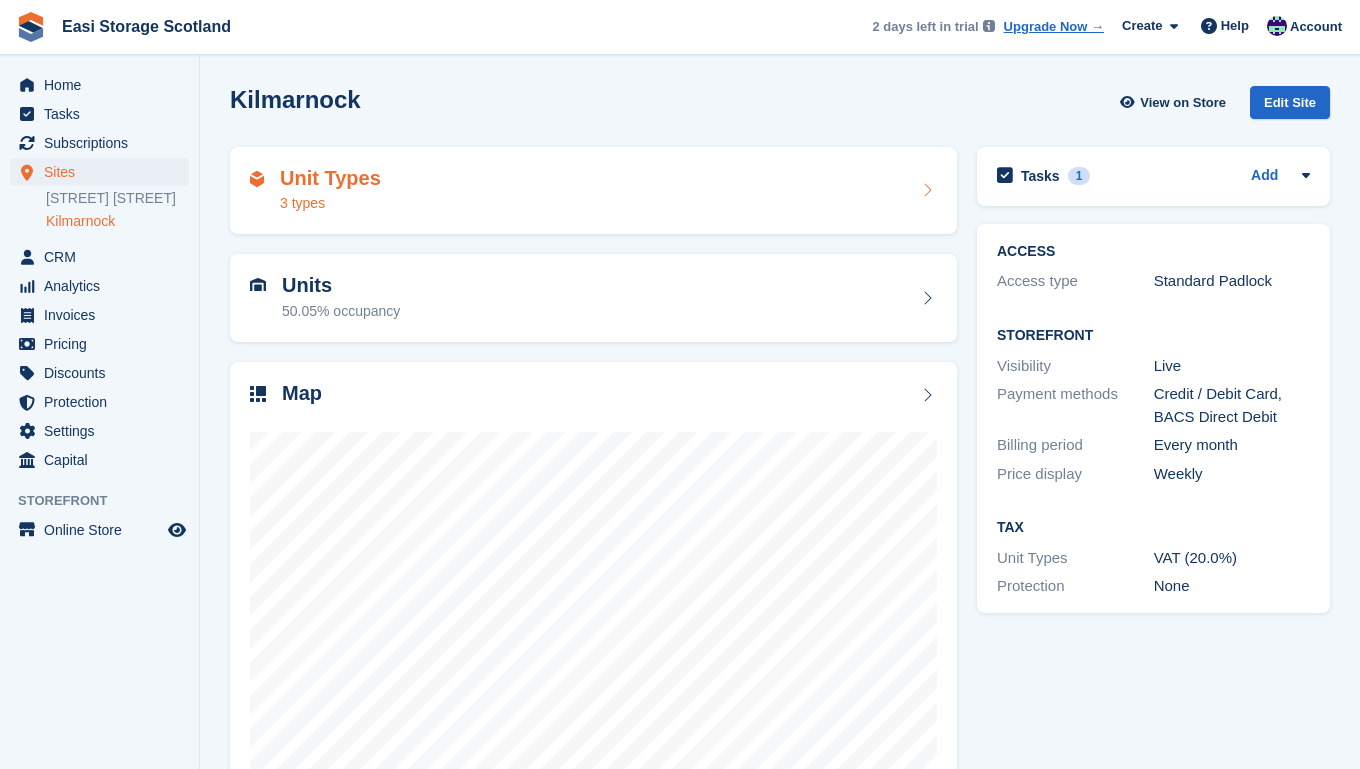 click on "Unit Types
3 types" at bounding box center (593, 191) 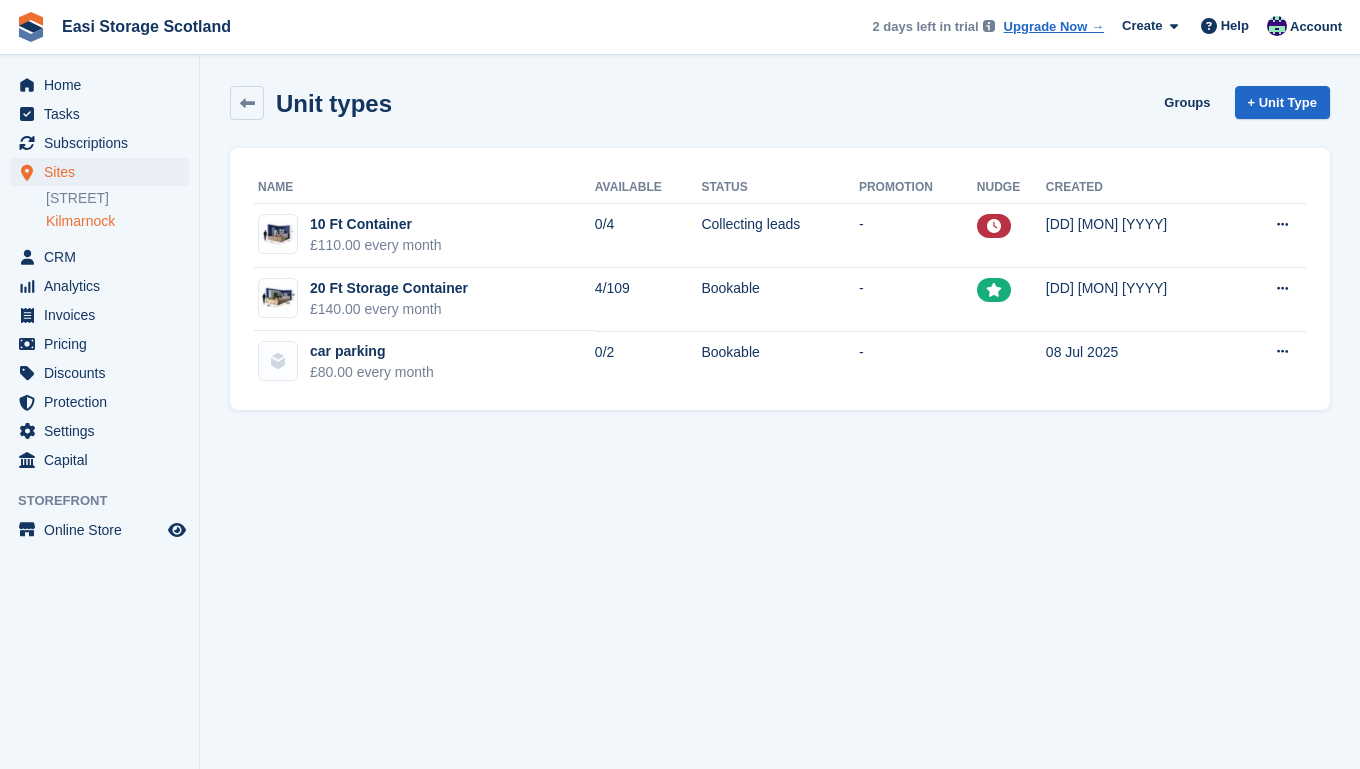 scroll, scrollTop: 0, scrollLeft: 0, axis: both 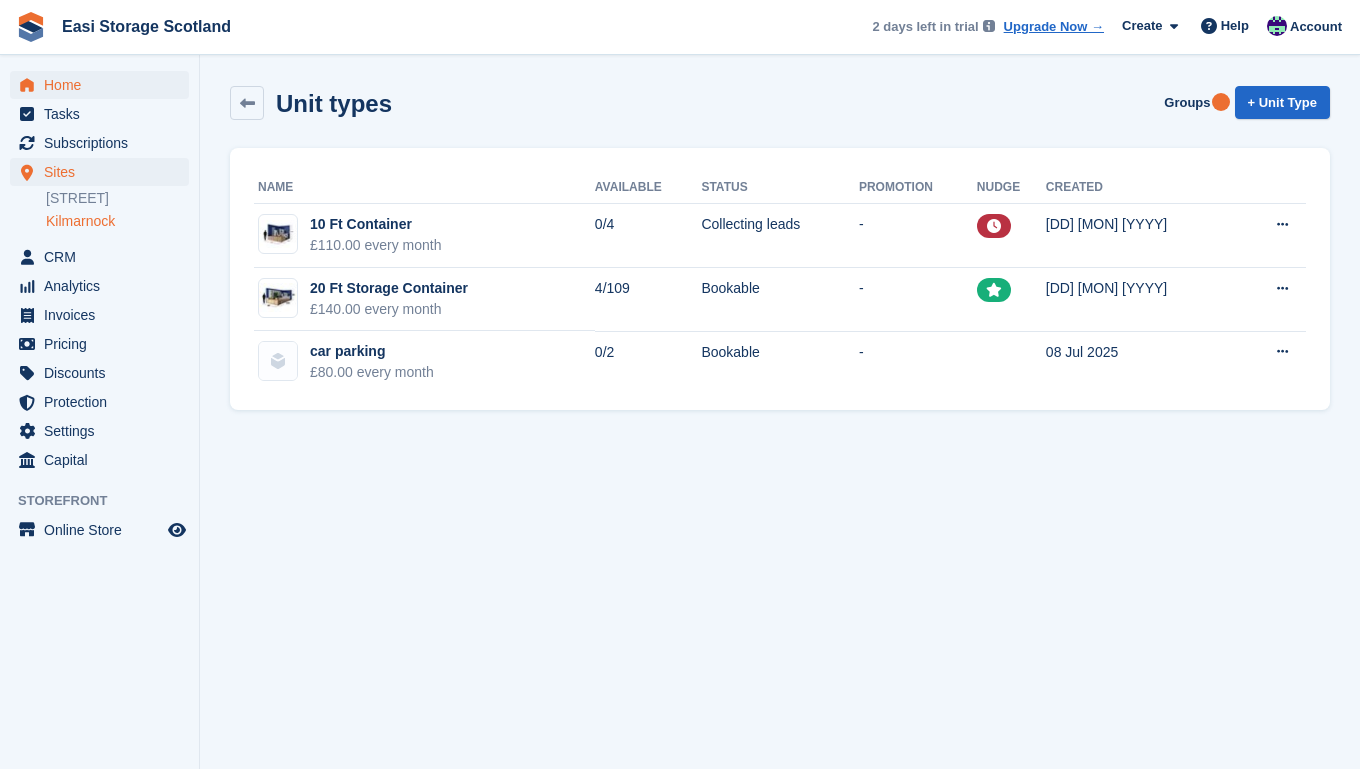 click on "Home" at bounding box center [104, 85] 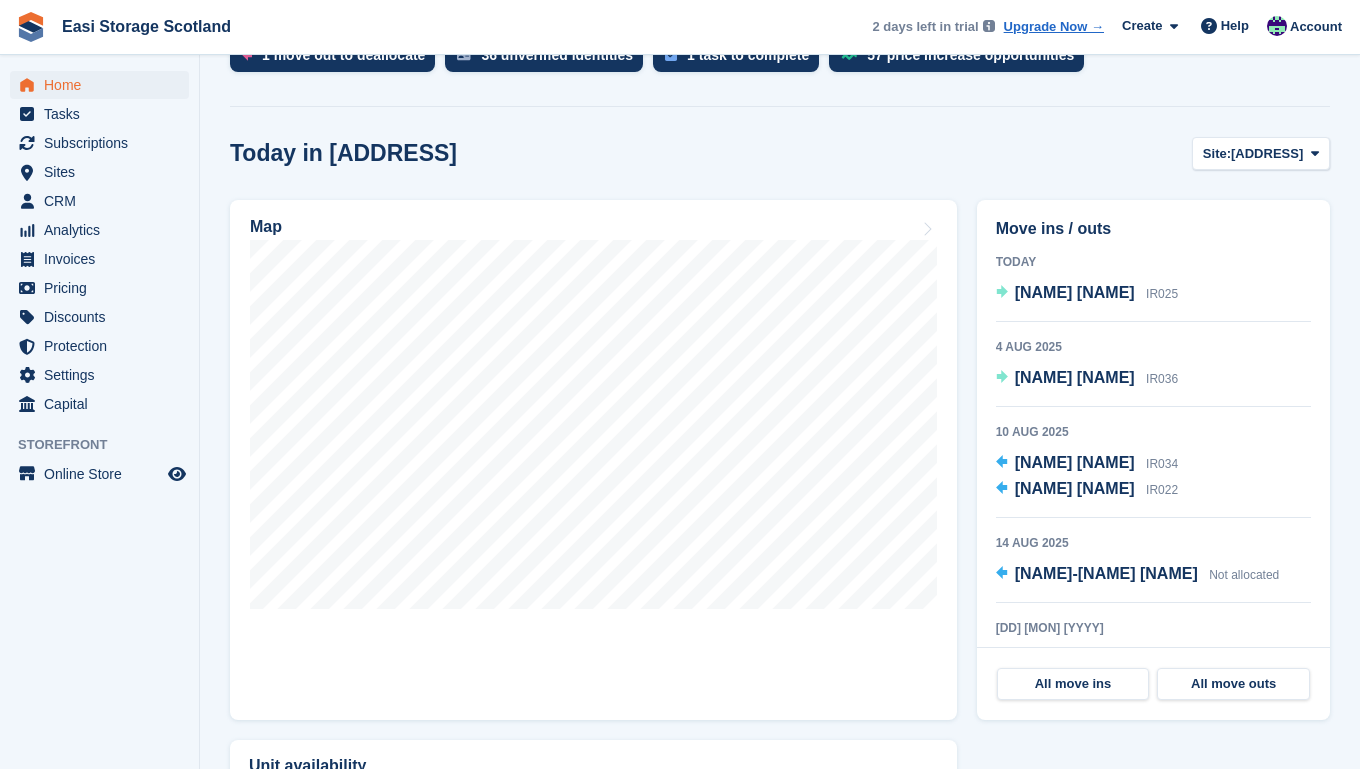 scroll, scrollTop: 476, scrollLeft: 0, axis: vertical 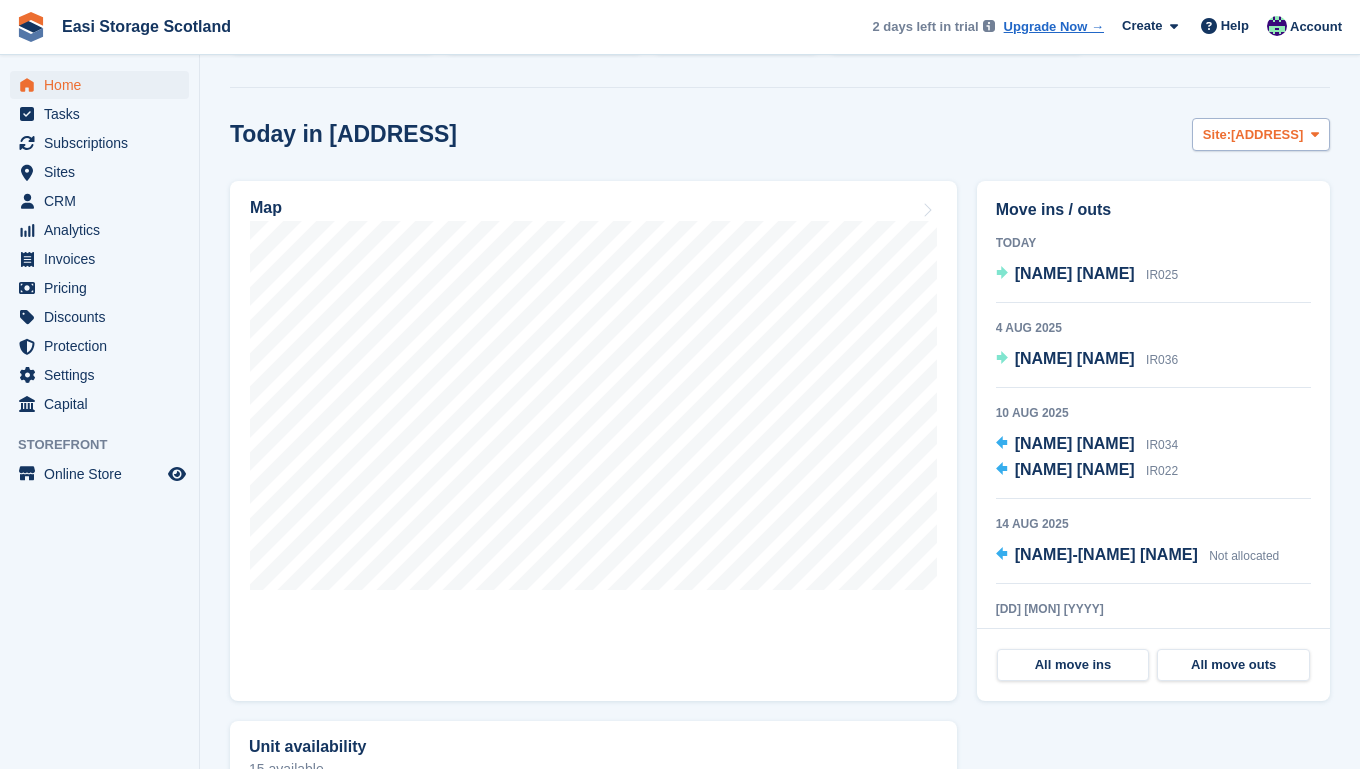 click at bounding box center (1315, 134) 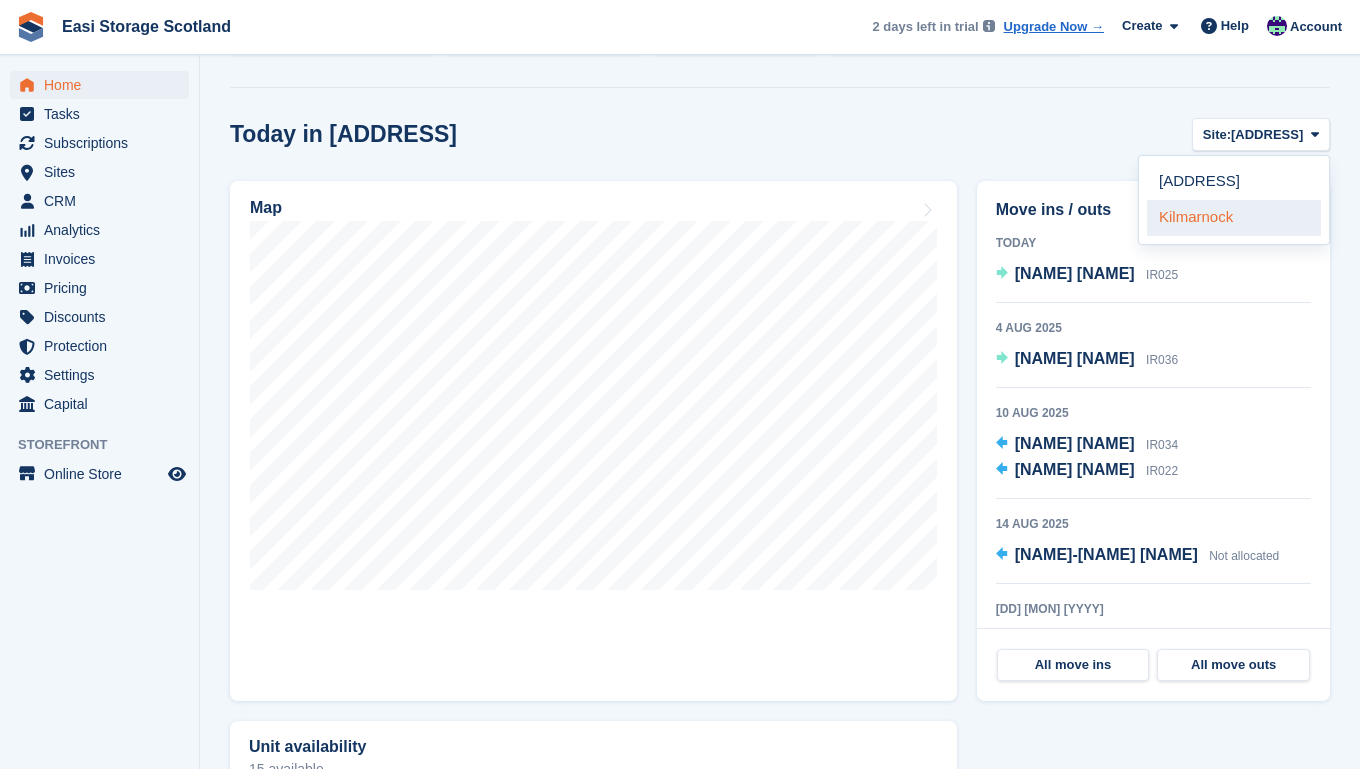 click on "Kilmarnock" at bounding box center (1234, 218) 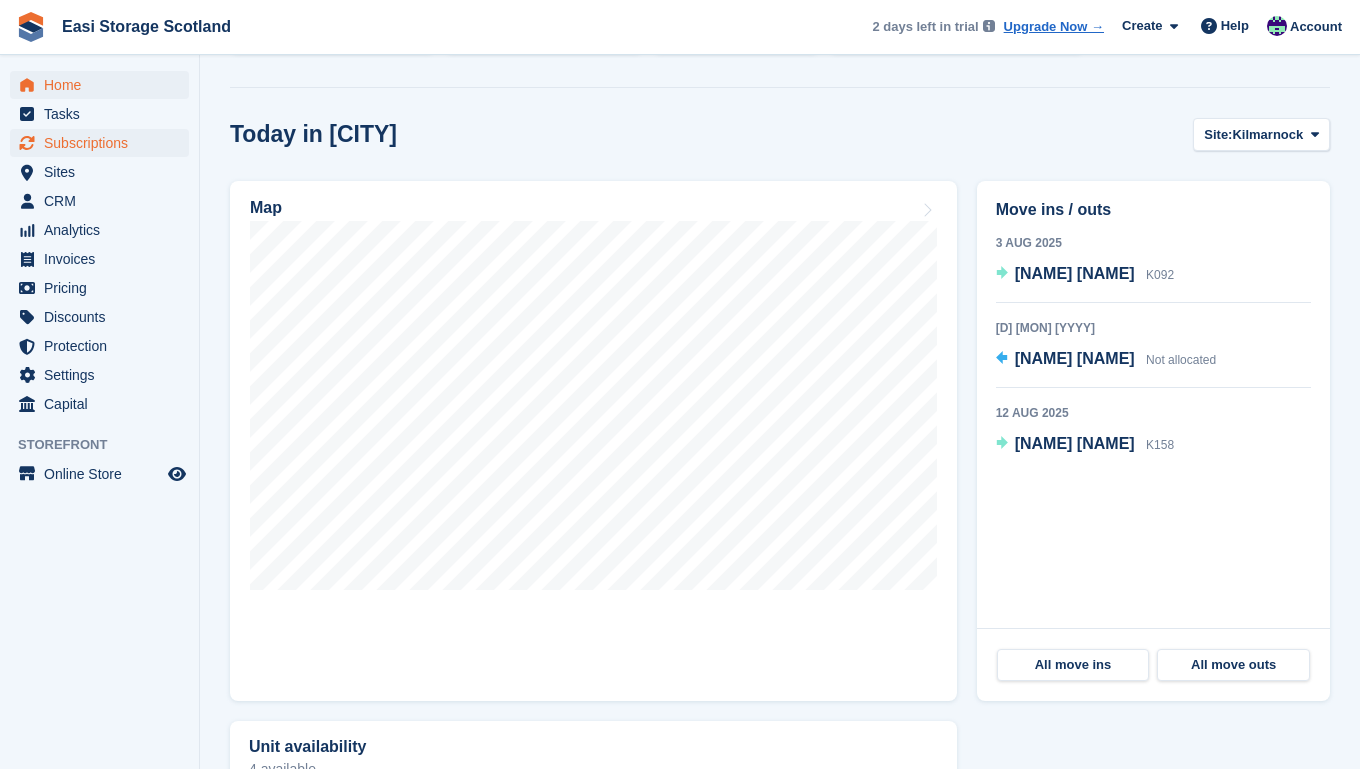 click on "Subscriptions" at bounding box center [104, 143] 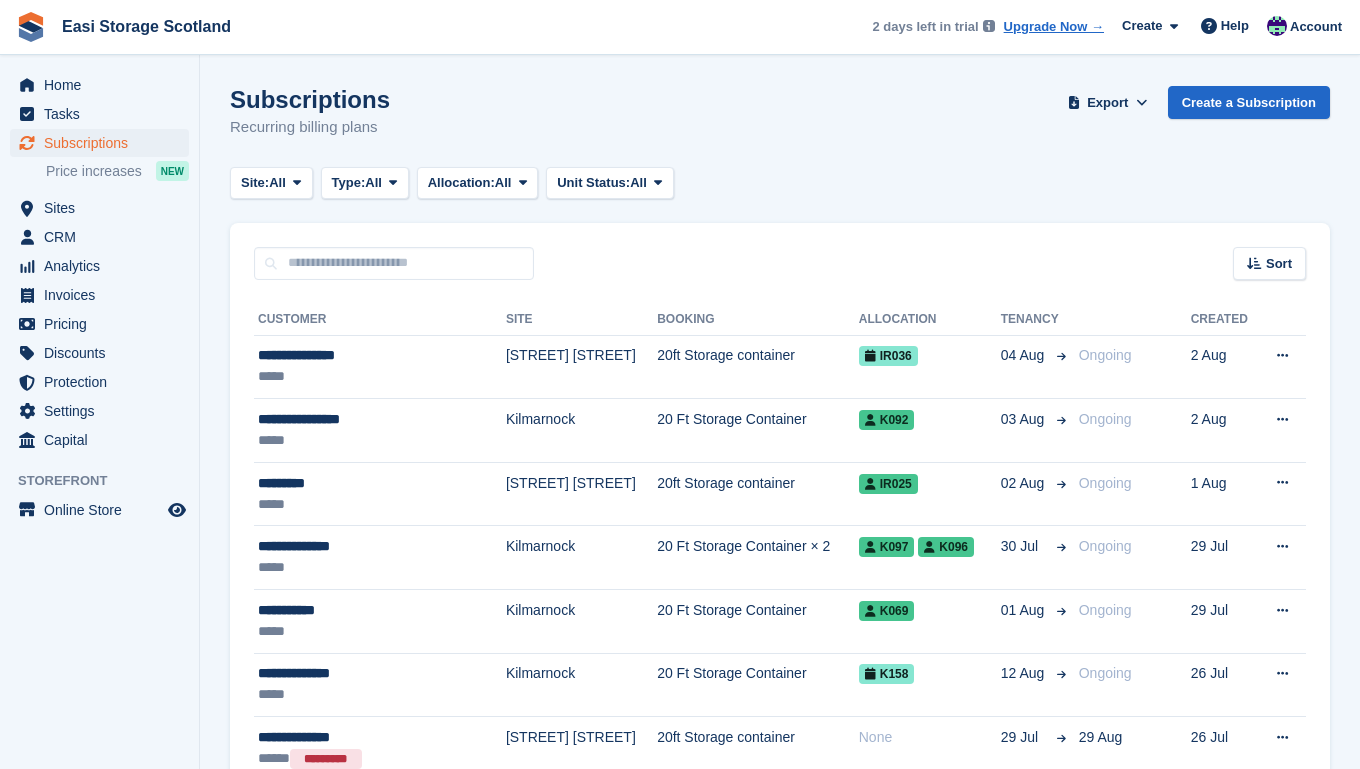 scroll, scrollTop: 0, scrollLeft: 0, axis: both 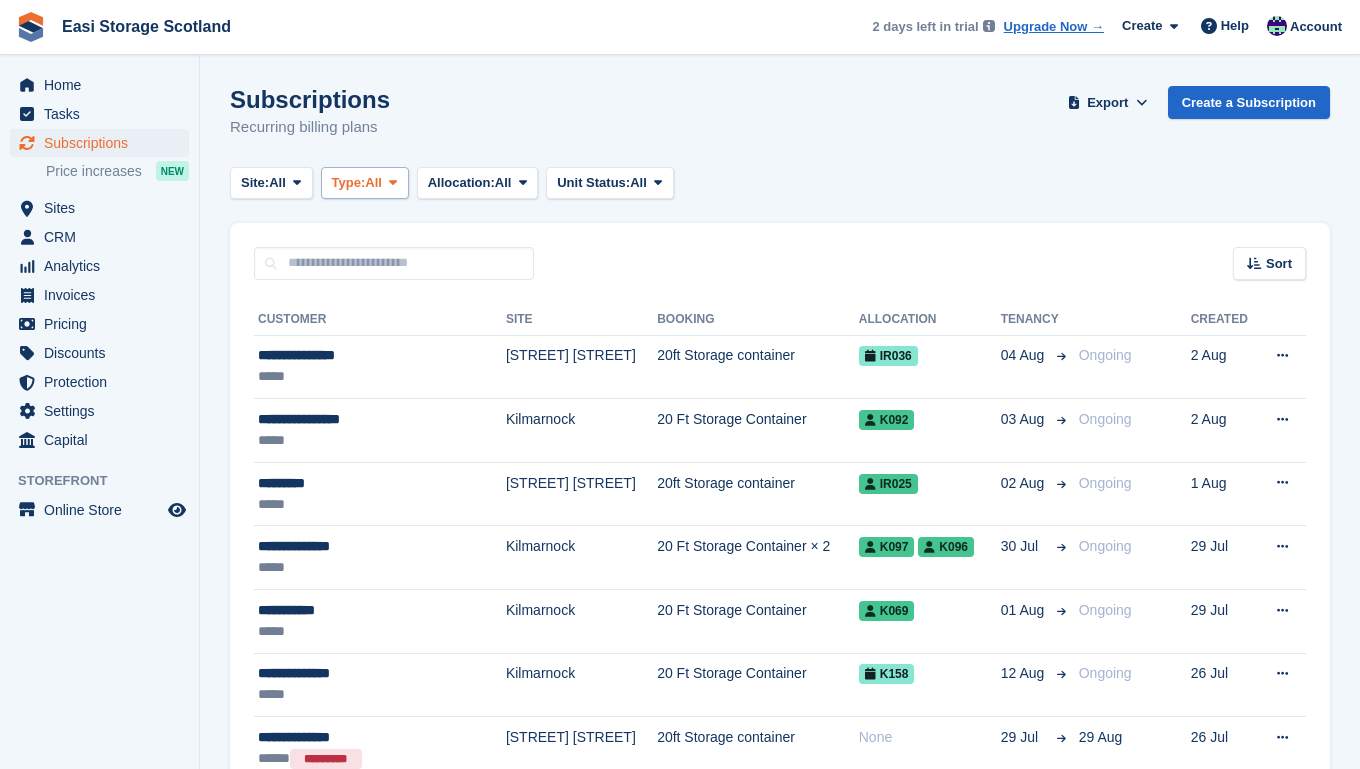 click at bounding box center [393, 182] 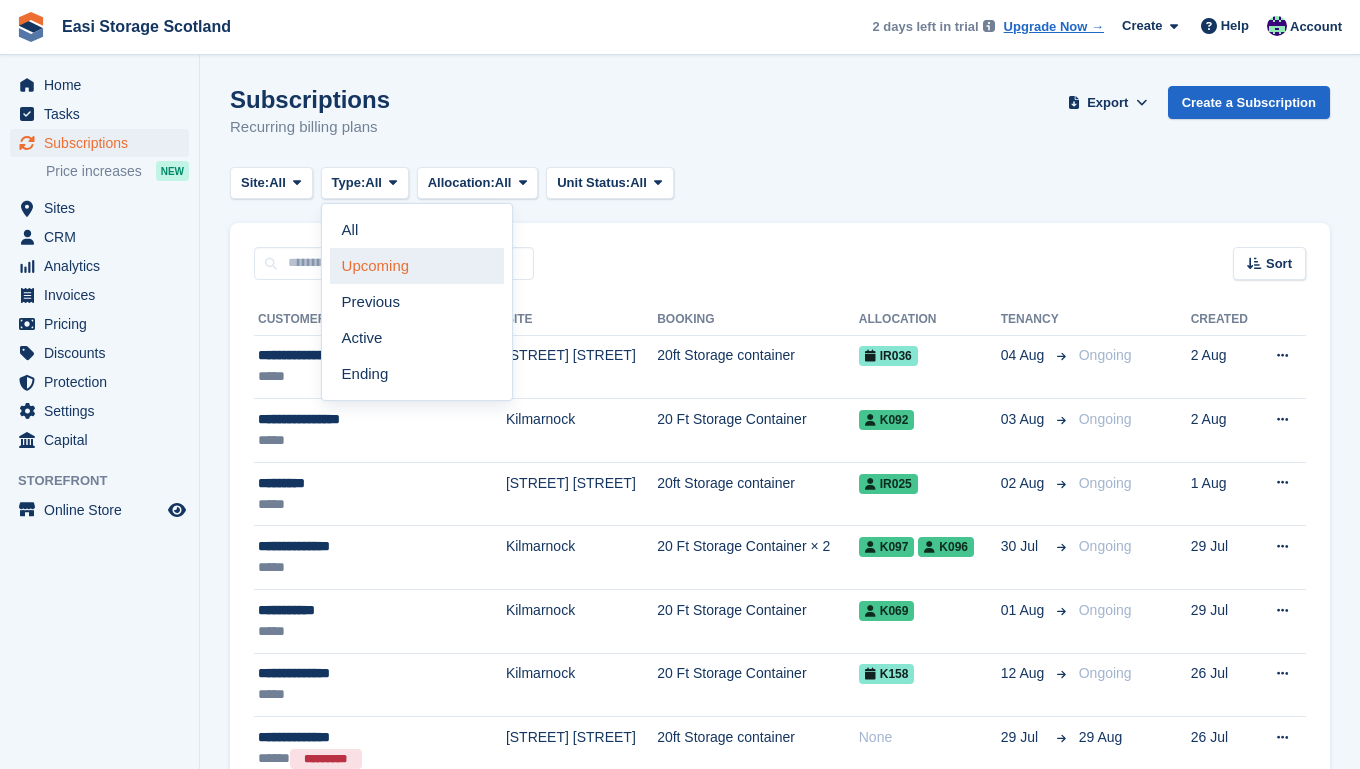 click on "Upcoming" at bounding box center [417, 266] 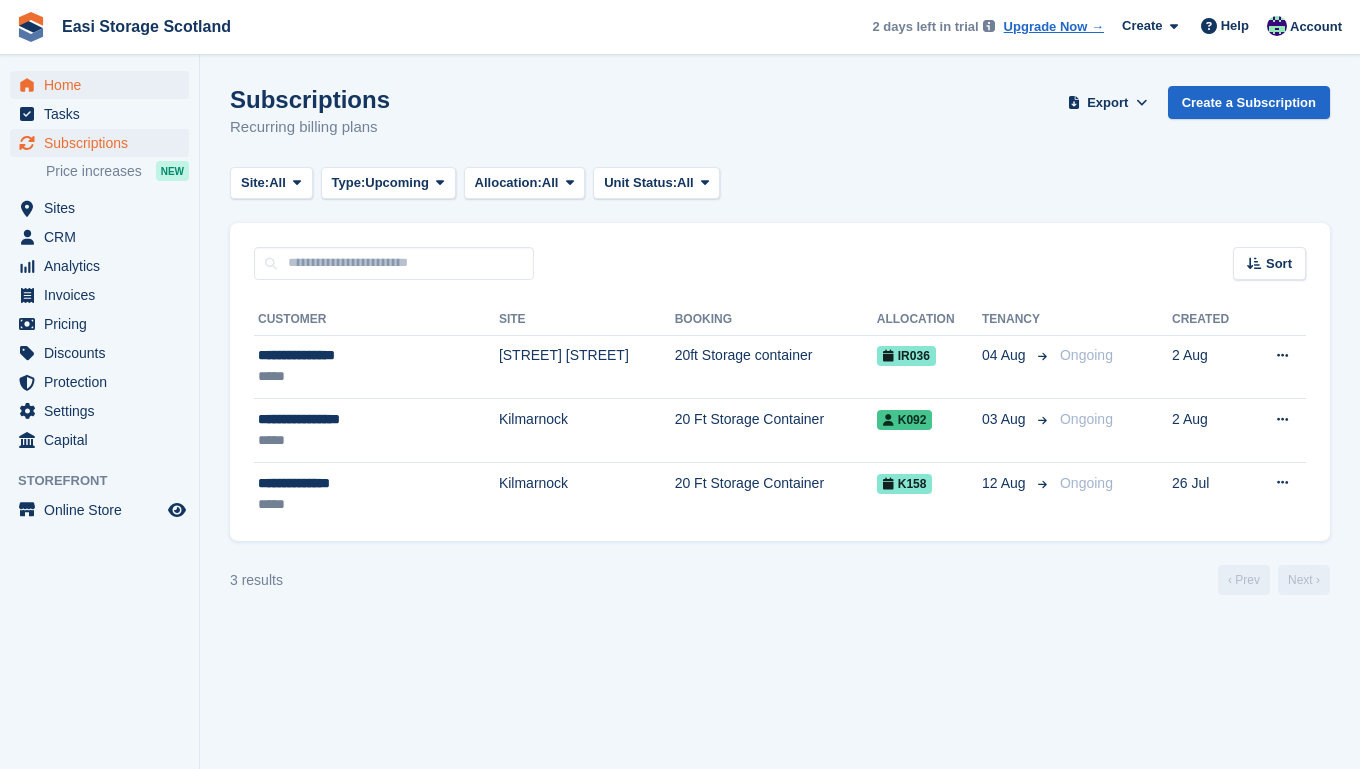 click on "Home" at bounding box center [104, 85] 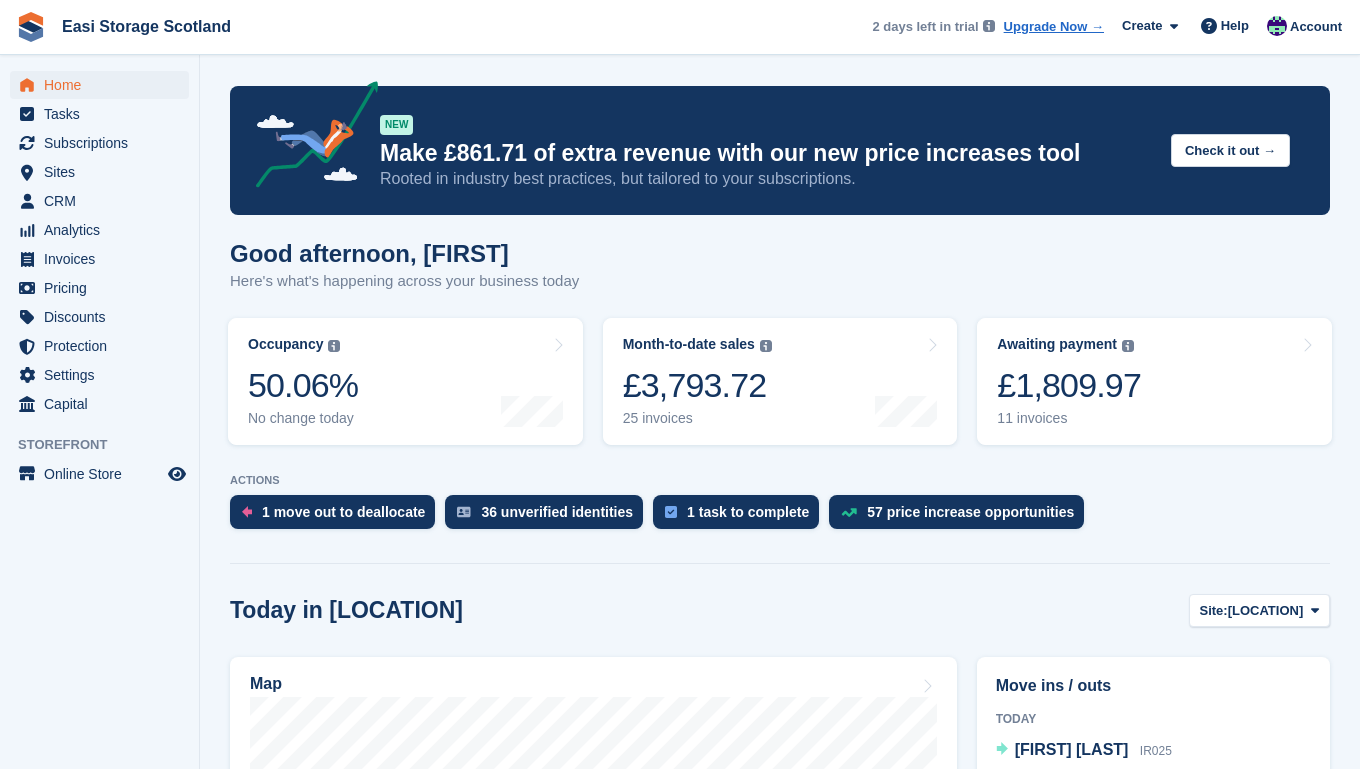 scroll, scrollTop: 0, scrollLeft: 0, axis: both 